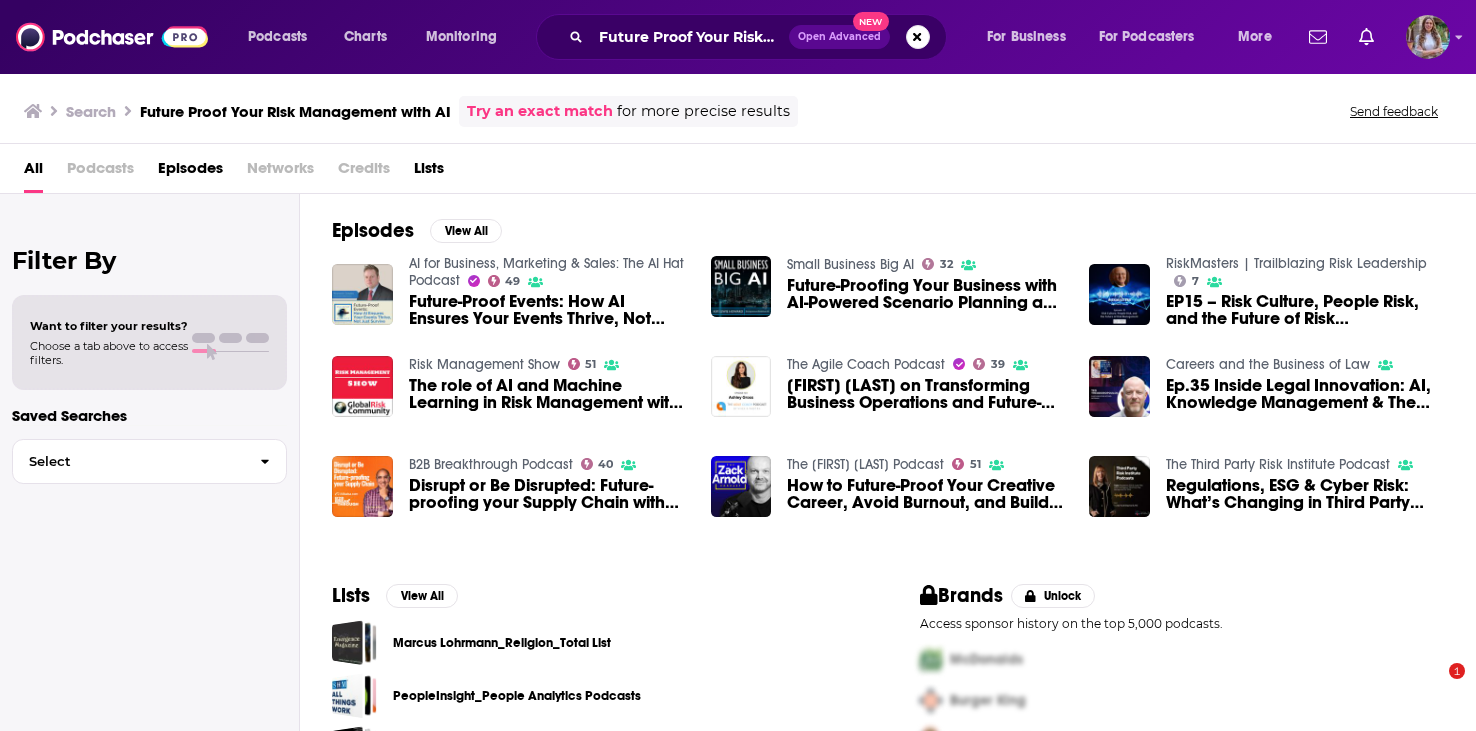 click on "Podcasts Charts Monitoring Future Proof Your Risk Management with AI Open Advanced New For Business For Podcasters More" at bounding box center (738, 37) 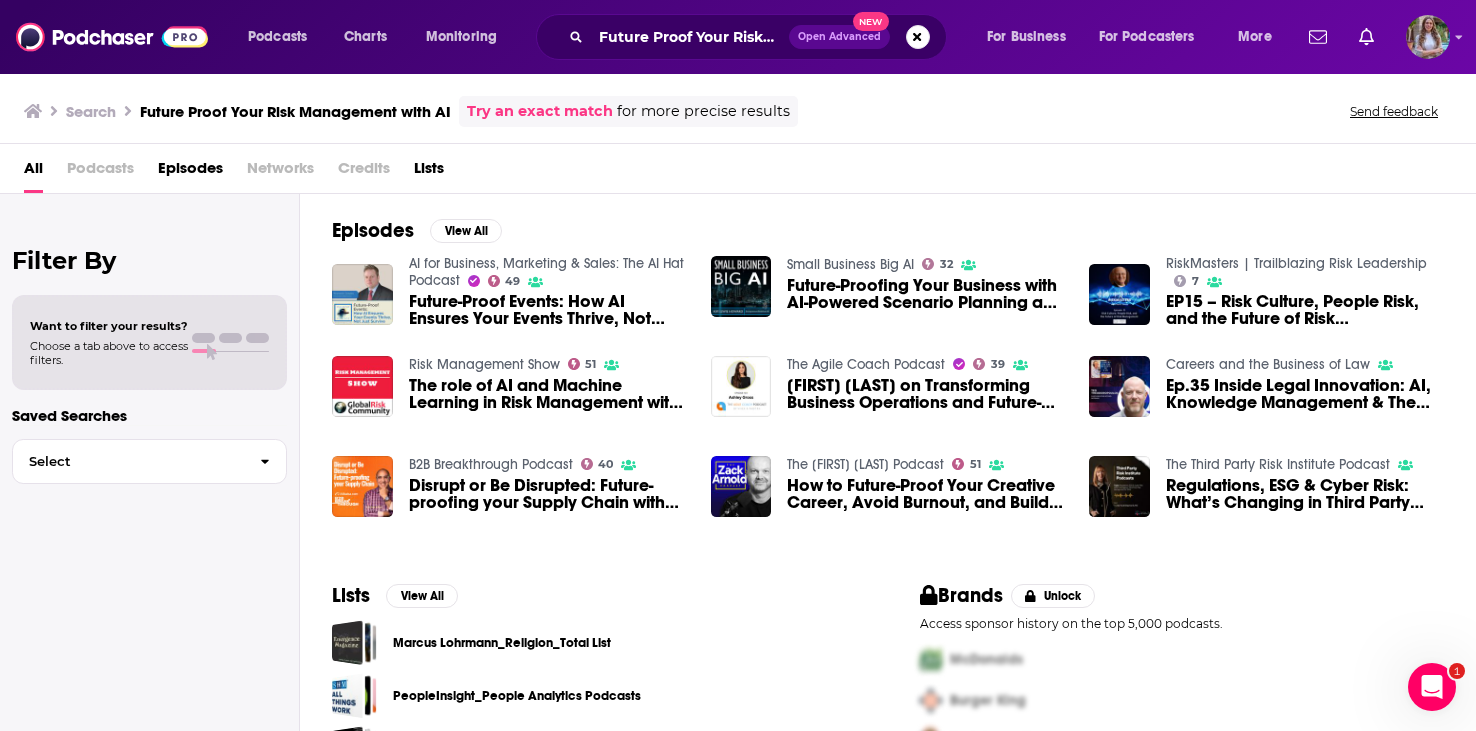 scroll, scrollTop: 0, scrollLeft: 0, axis: both 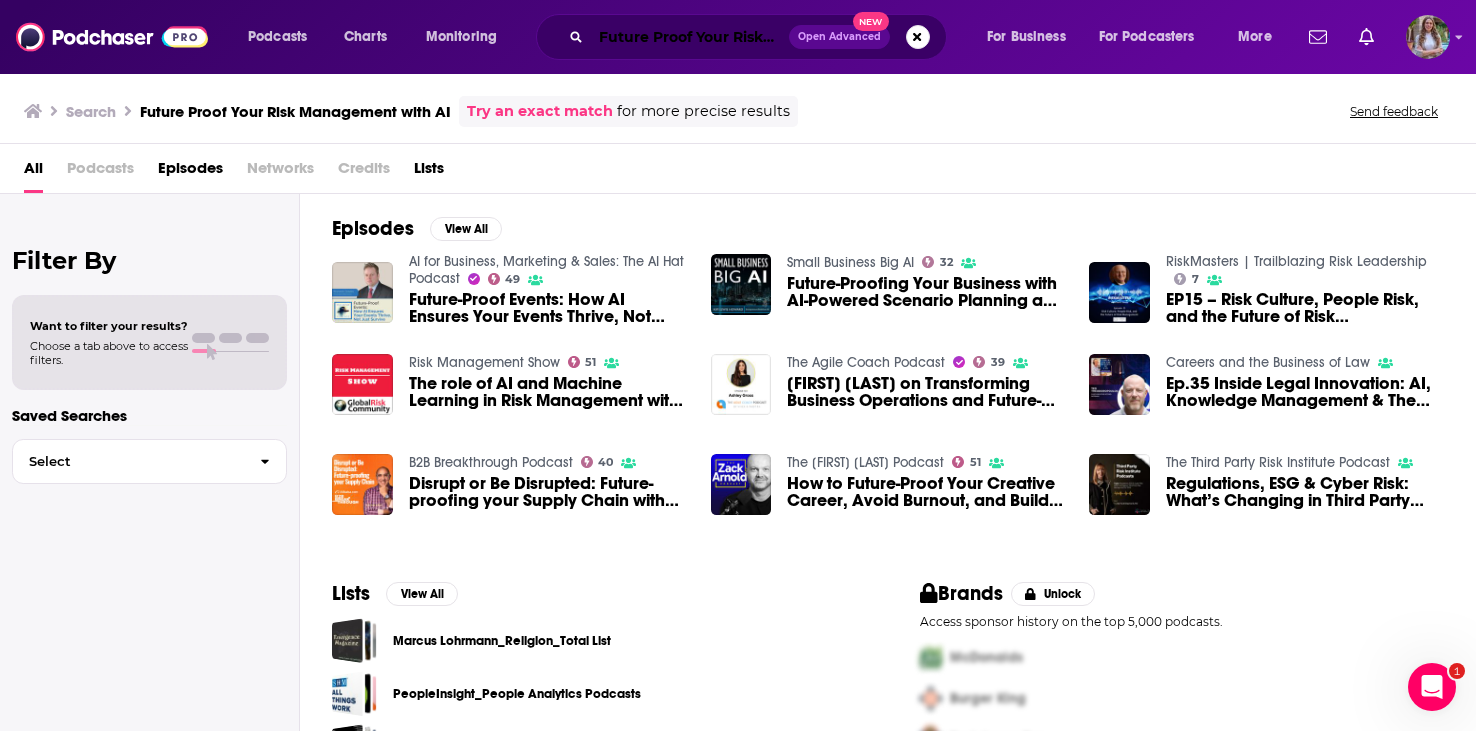 click on "Future Proof Your Risk Management with AI" at bounding box center [690, 37] 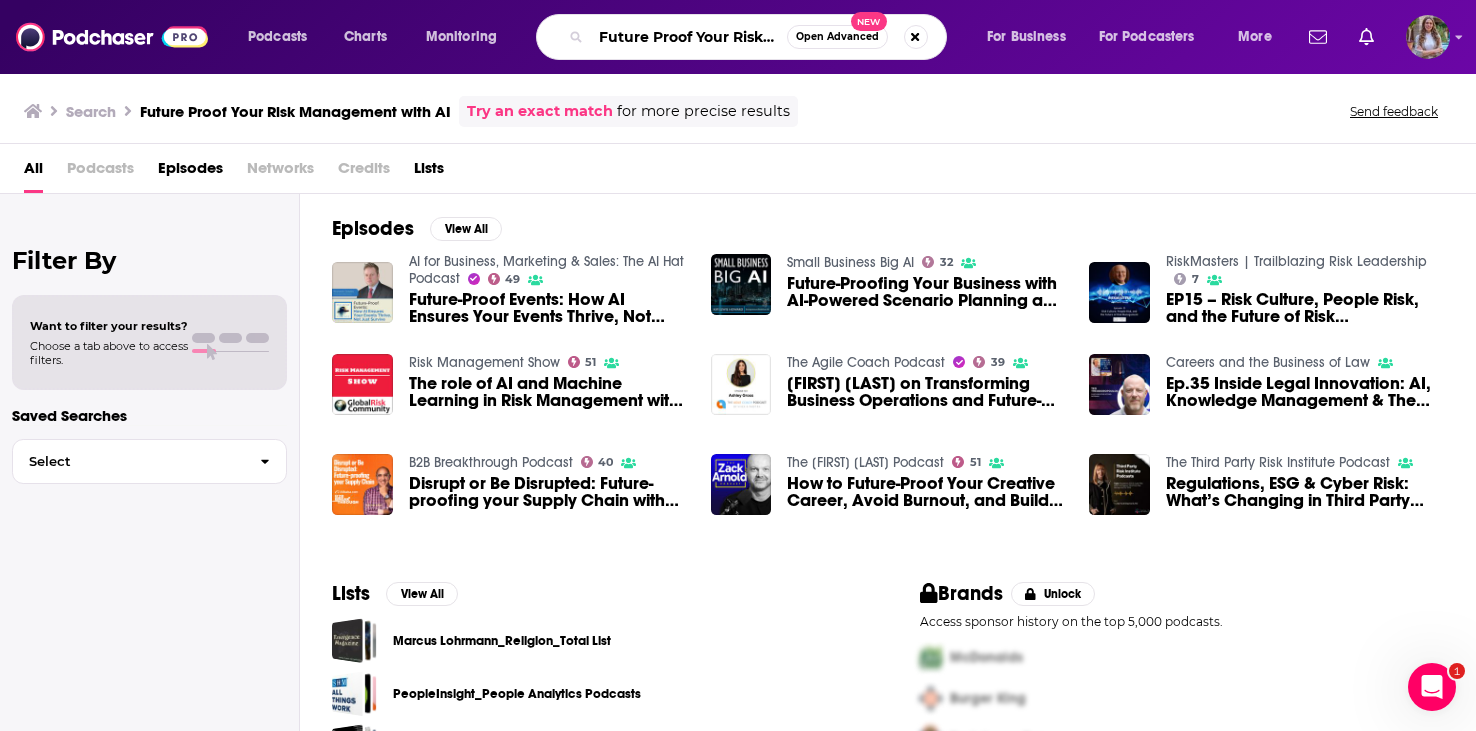 click on "Future Proof Your Risk Management with AI" at bounding box center [689, 37] 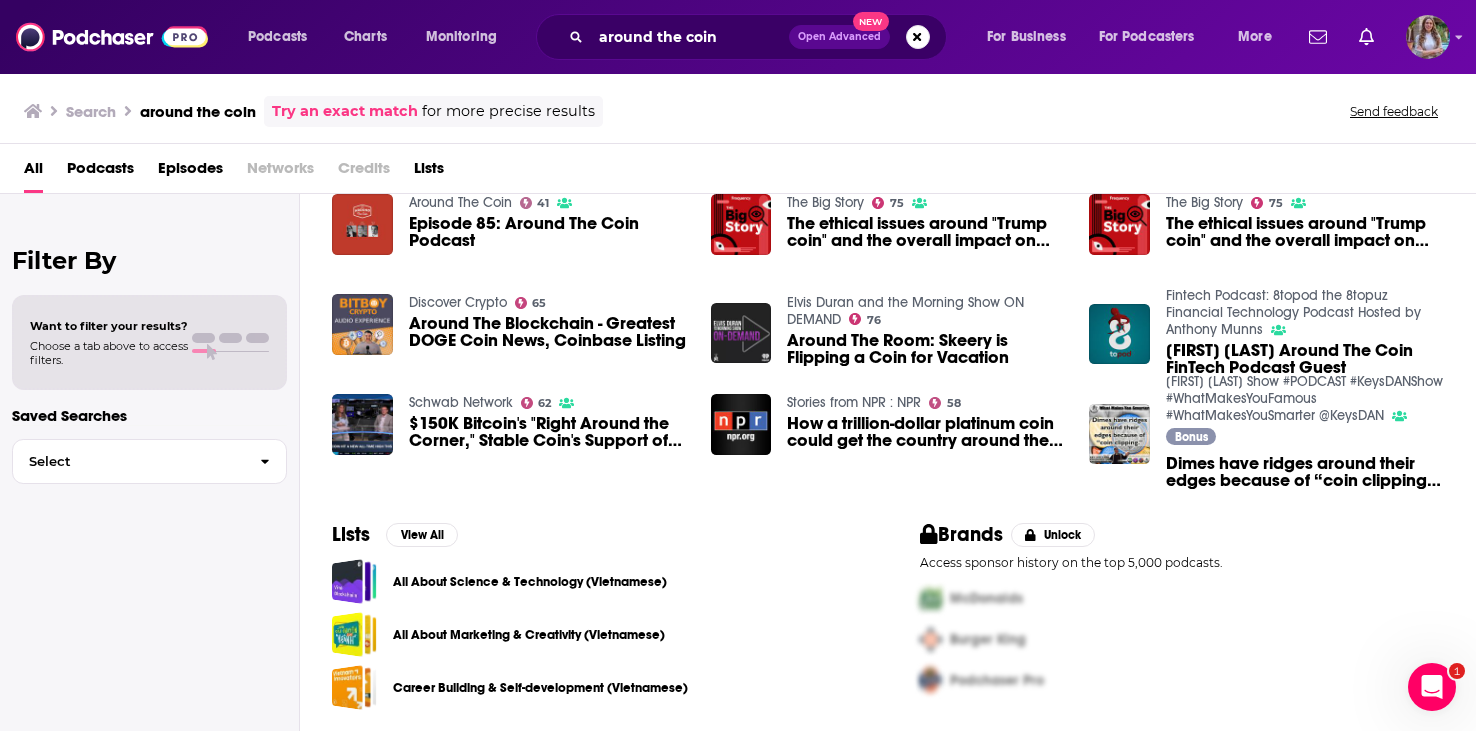 scroll, scrollTop: 0, scrollLeft: 0, axis: both 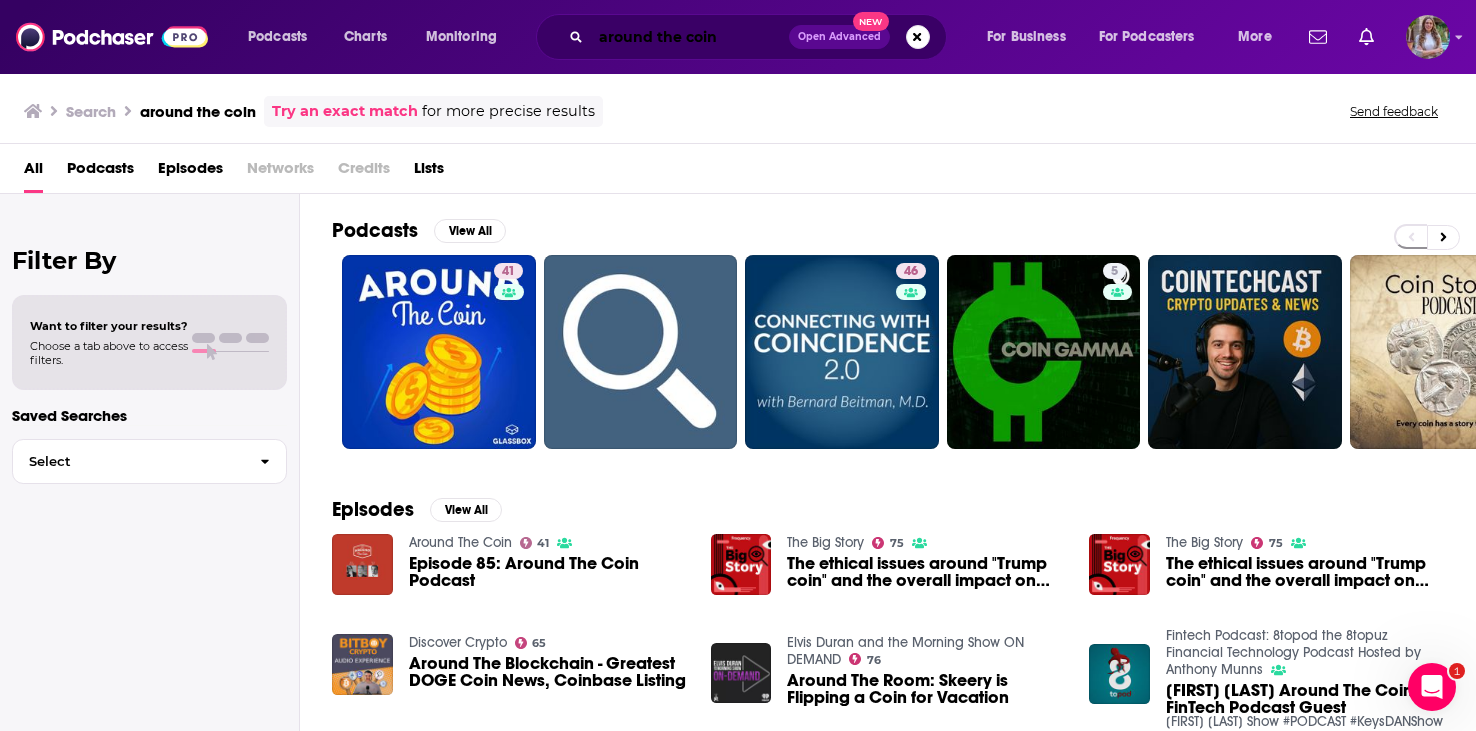 click on "around the coin" at bounding box center [690, 37] 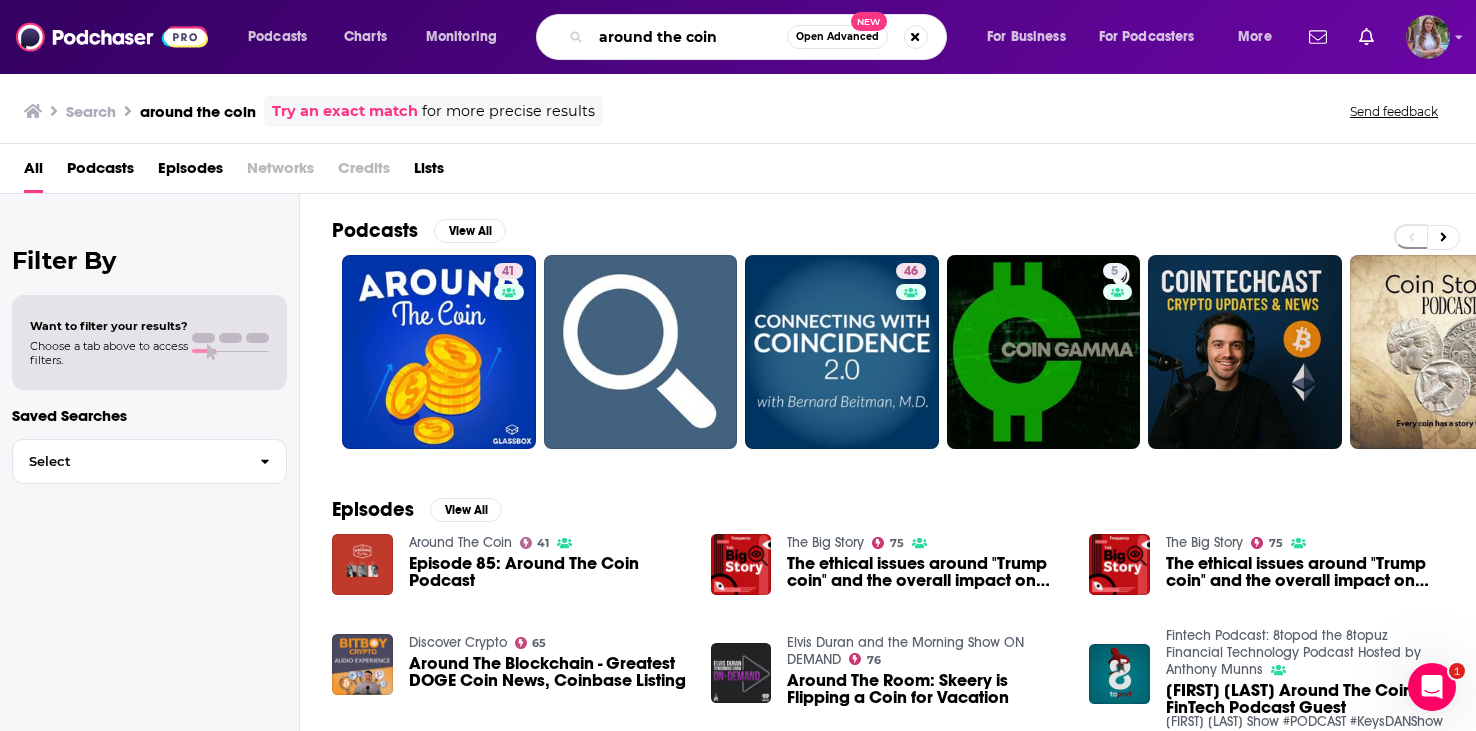 click on "around the coin" at bounding box center [689, 37] 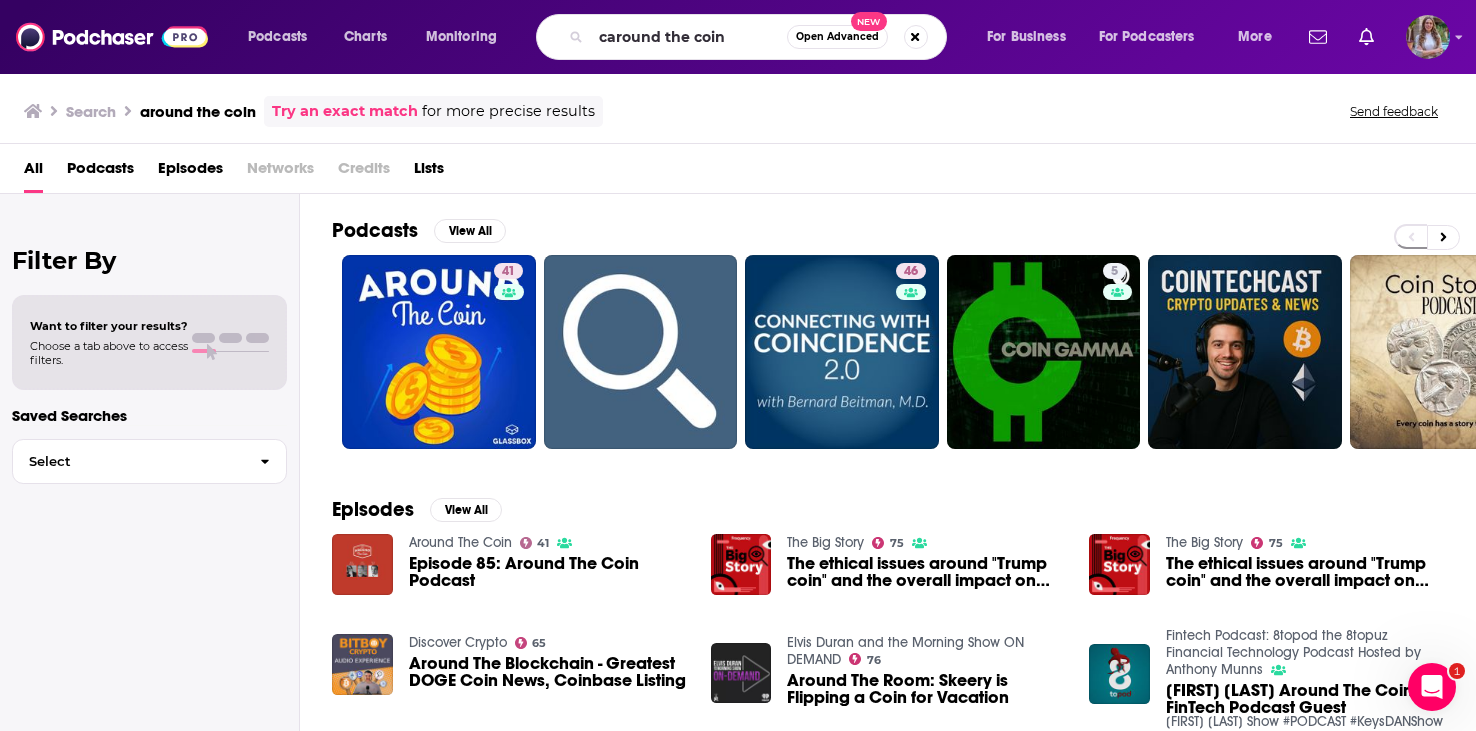 click on "caround the coin Open Advanced New" at bounding box center (741, 37) 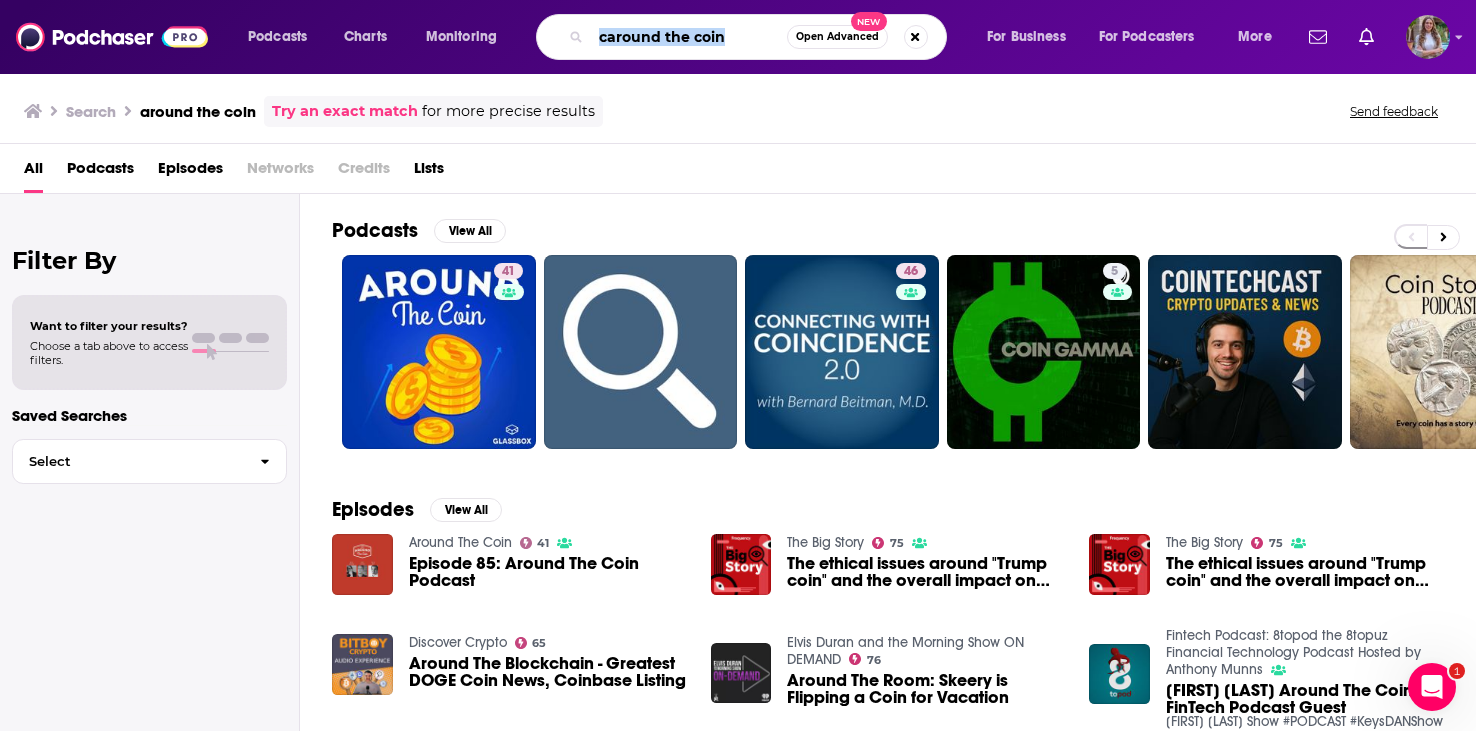 click on "caround the coin Open Advanced New" at bounding box center (741, 37) 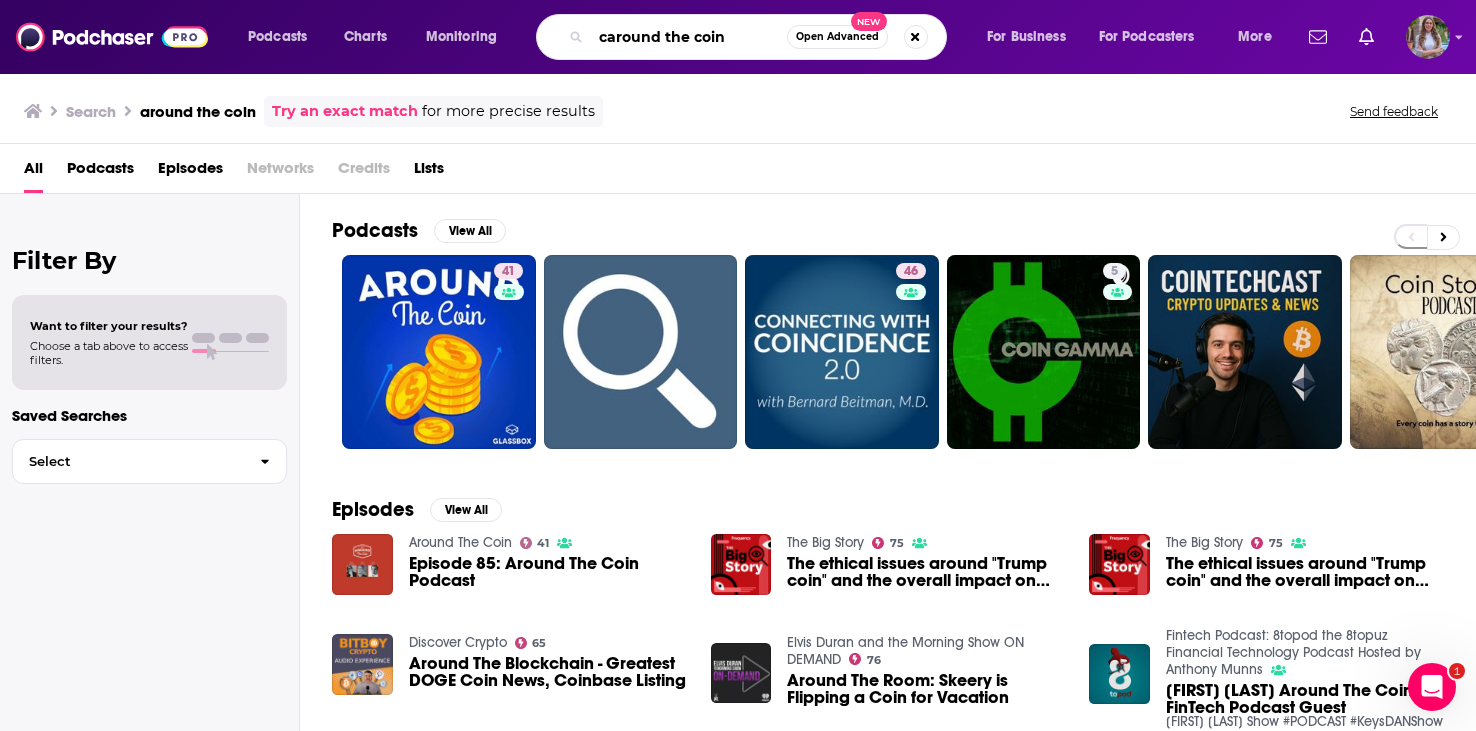 click on "caround the coin" at bounding box center (689, 37) 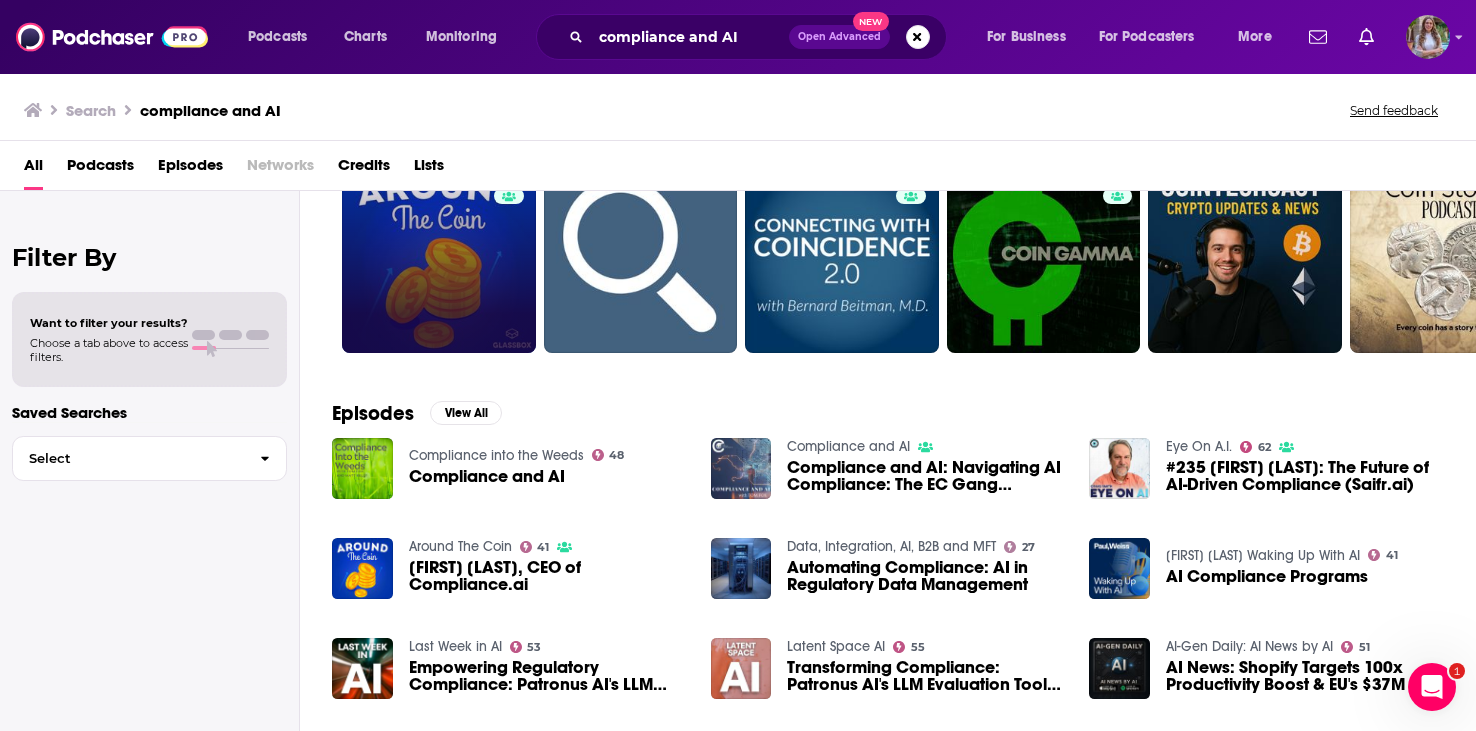 scroll, scrollTop: 0, scrollLeft: 0, axis: both 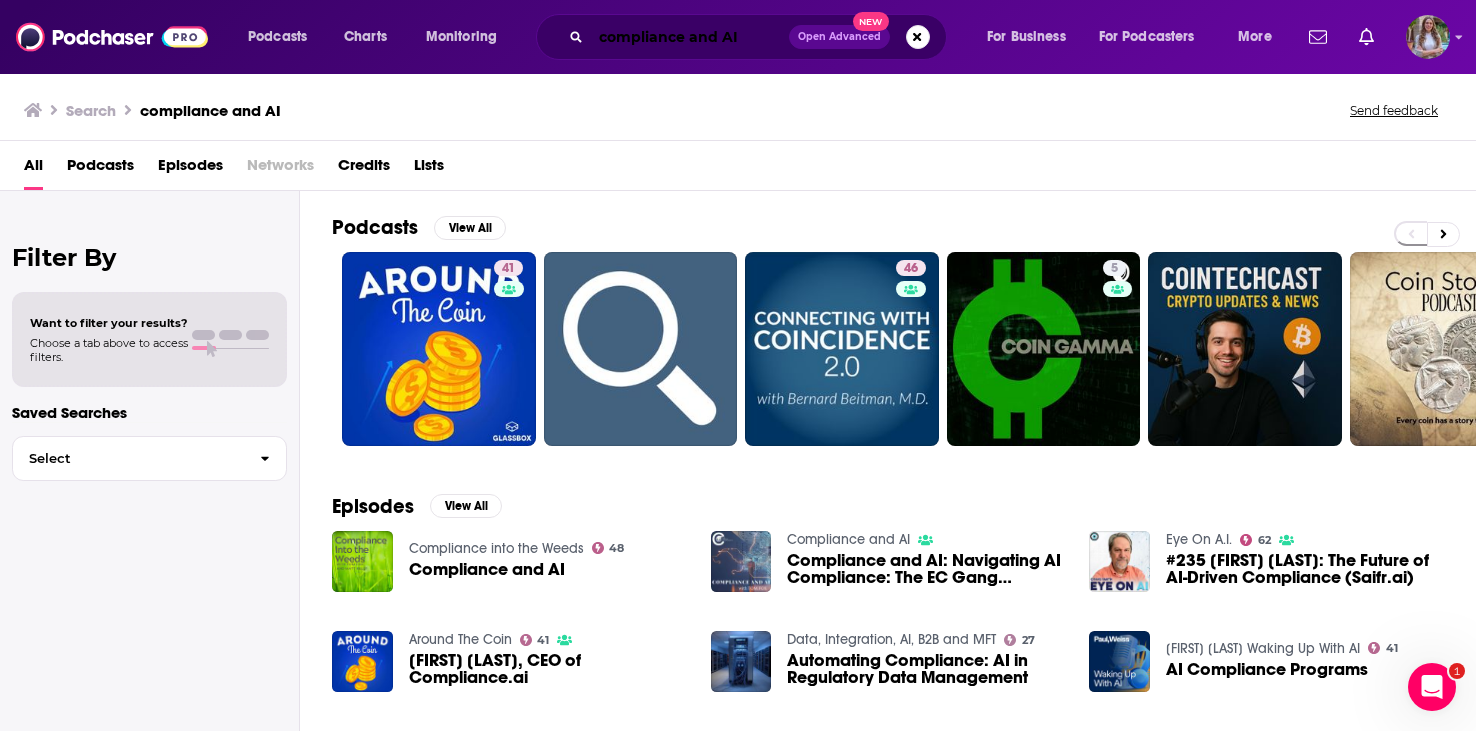 click on "compliance and AI" at bounding box center (690, 37) 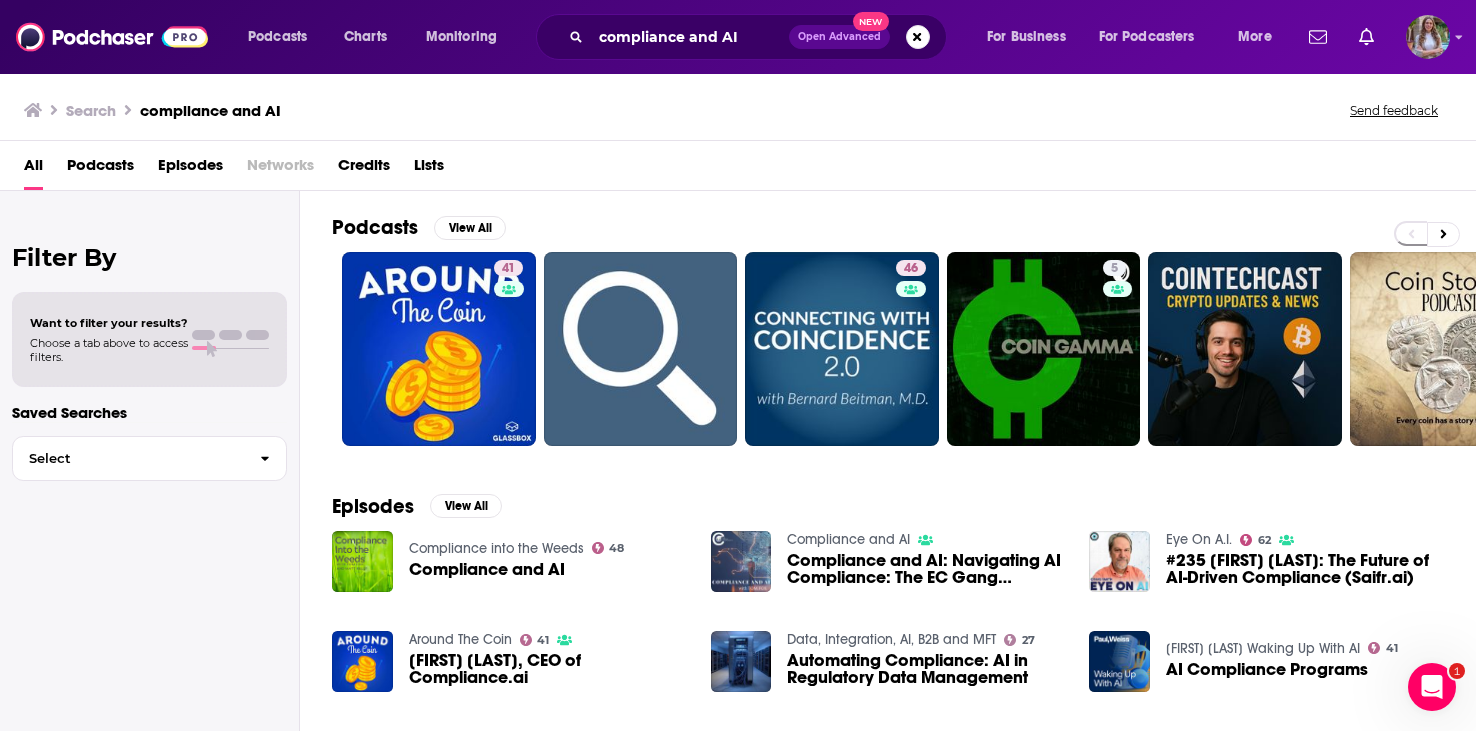 click on "Podcasts View All" at bounding box center [904, 233] 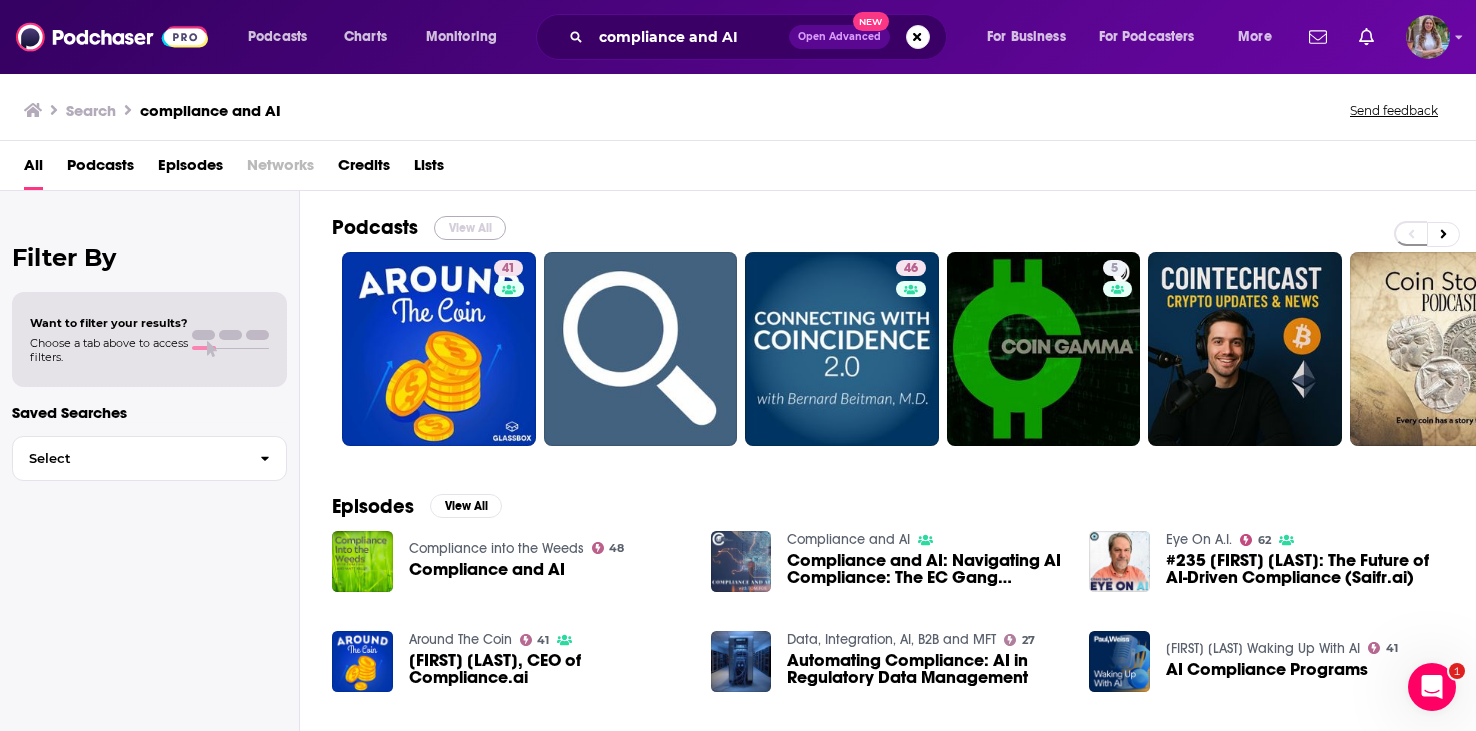 click on "View All" at bounding box center [470, 228] 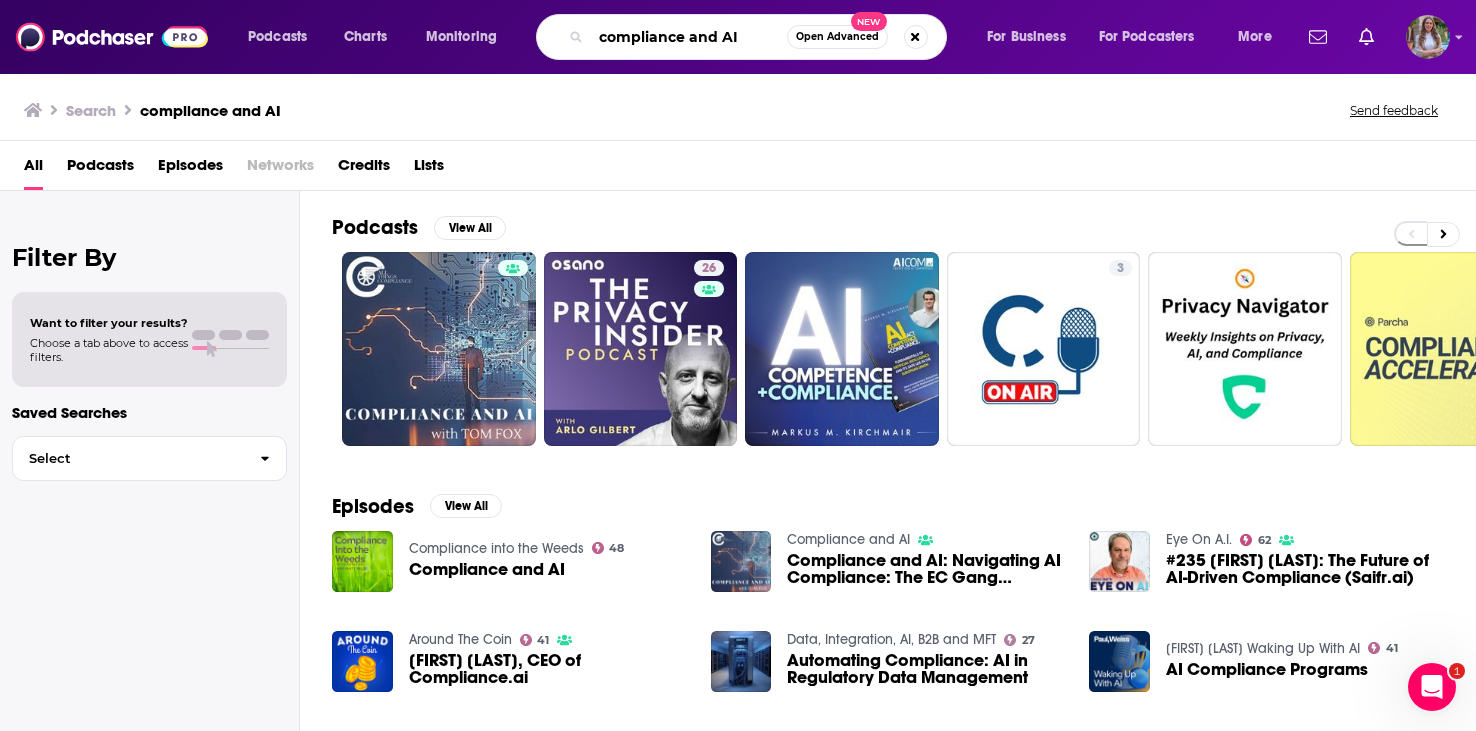click on "compliance and AI" at bounding box center (689, 37) 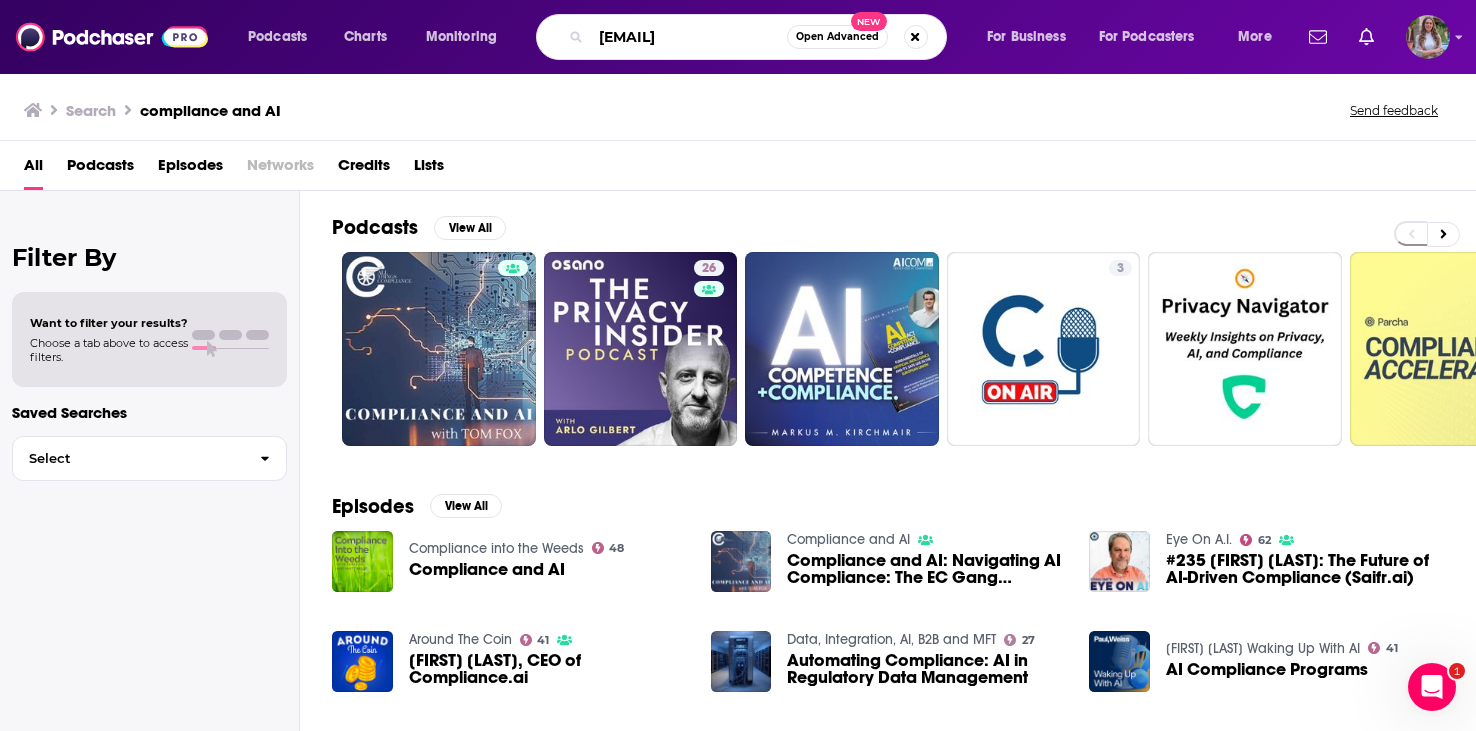 scroll, scrollTop: 0, scrollLeft: 30, axis: horizontal 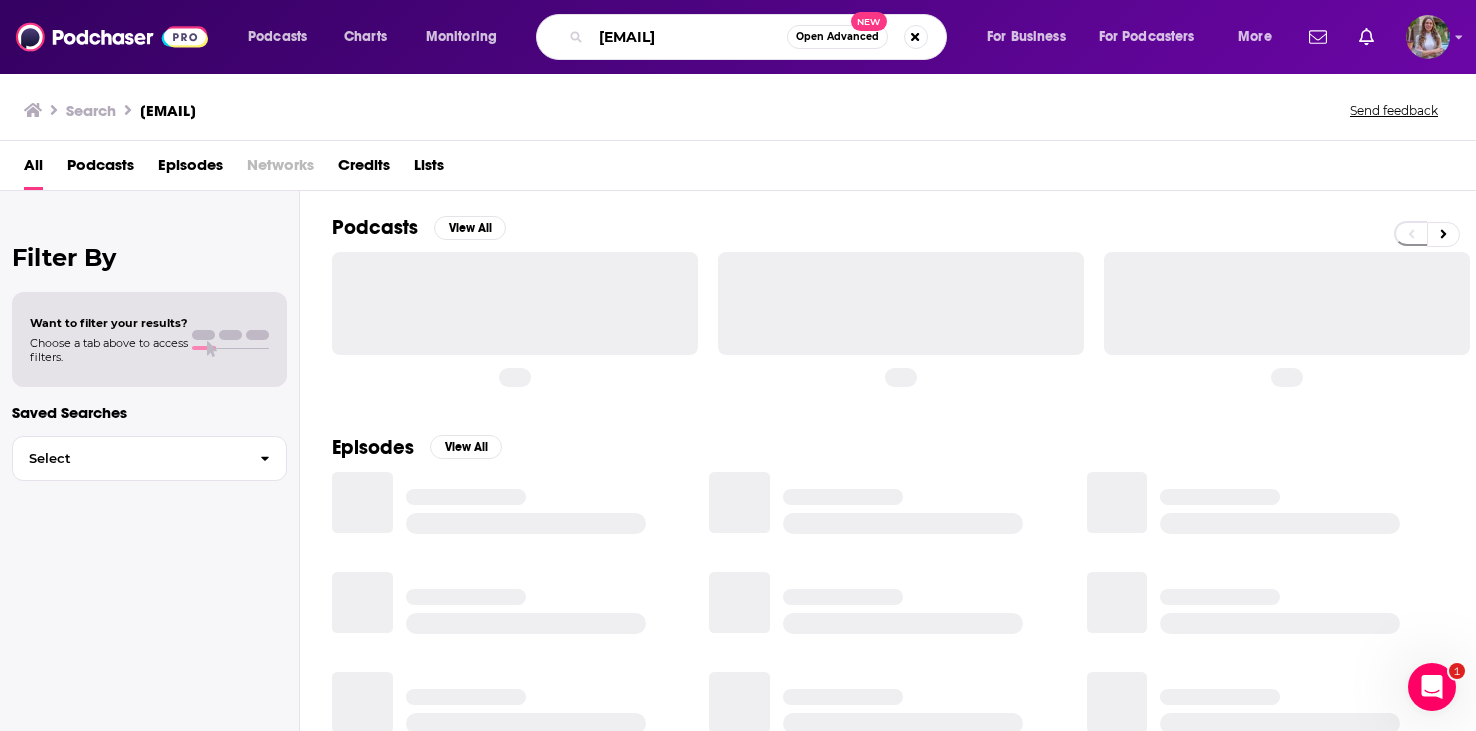 click on "[EMAIL]" at bounding box center (689, 37) 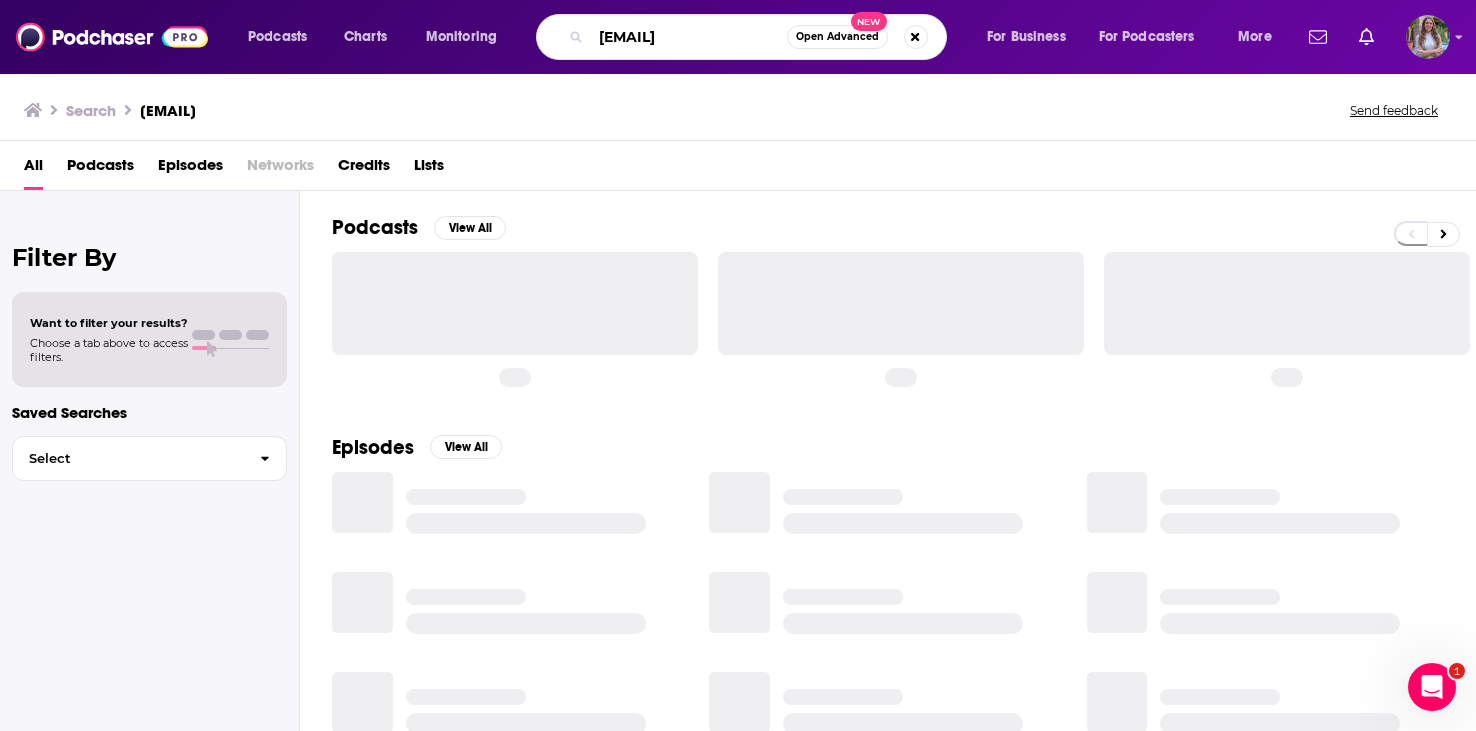 click on "[EMAIL]" at bounding box center [689, 37] 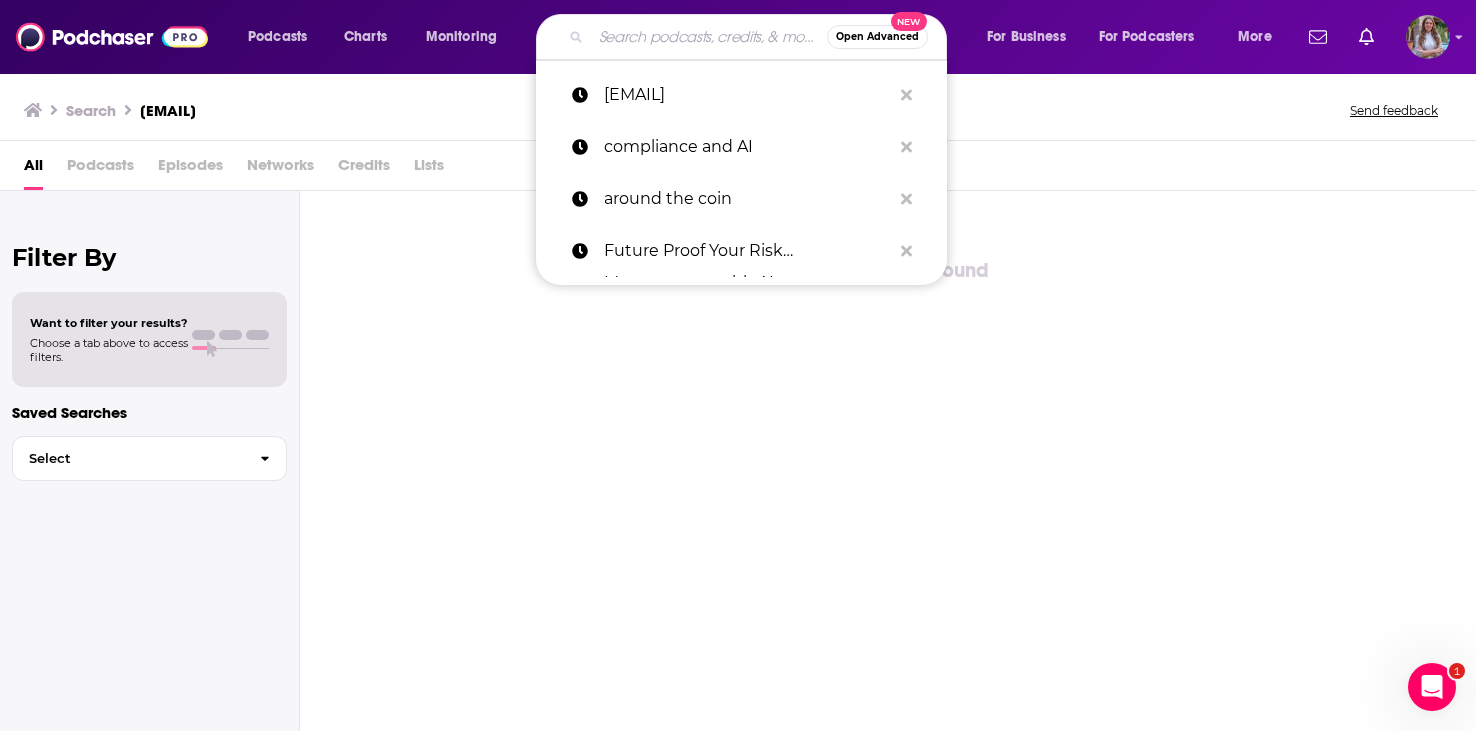 paste on "Compliance and AI (Compliance Podcast Network)" 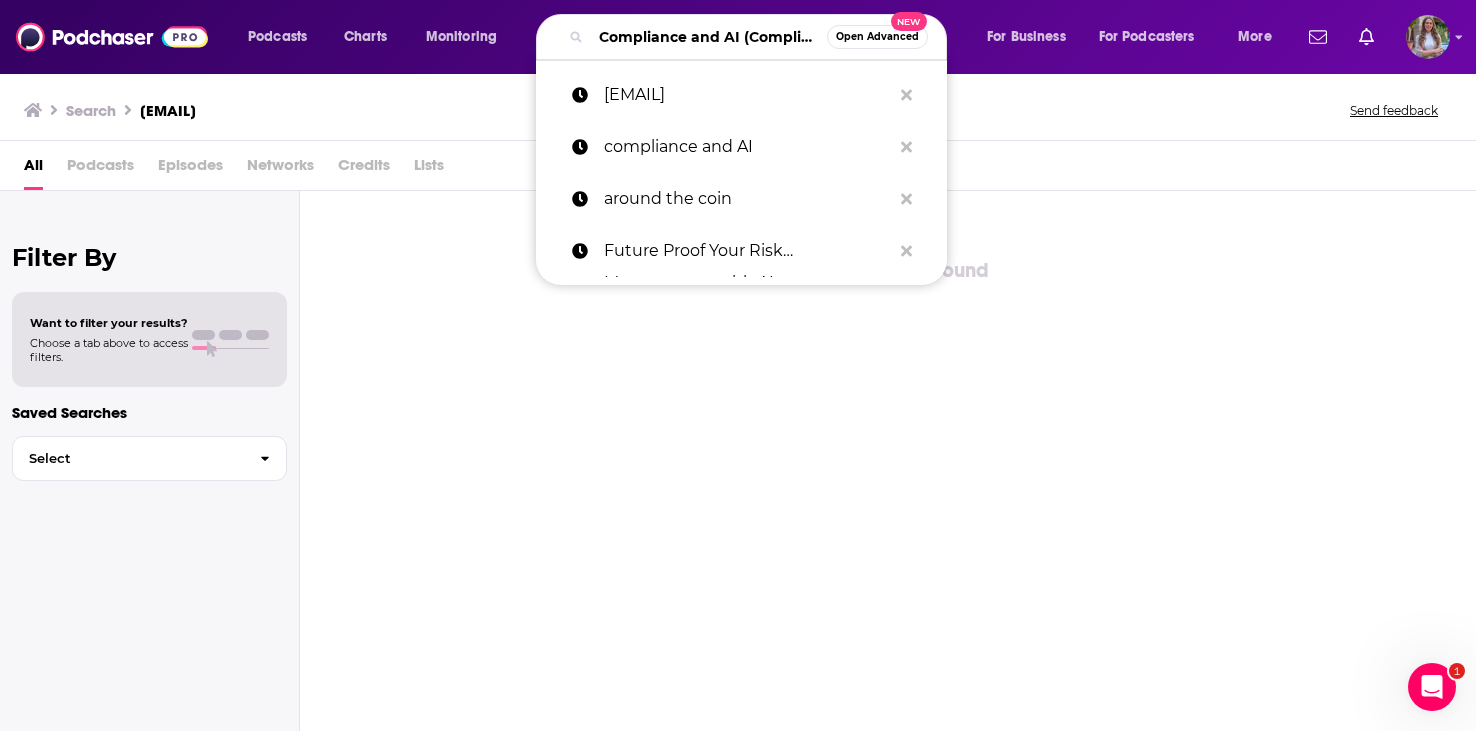 scroll, scrollTop: 0, scrollLeft: 192, axis: horizontal 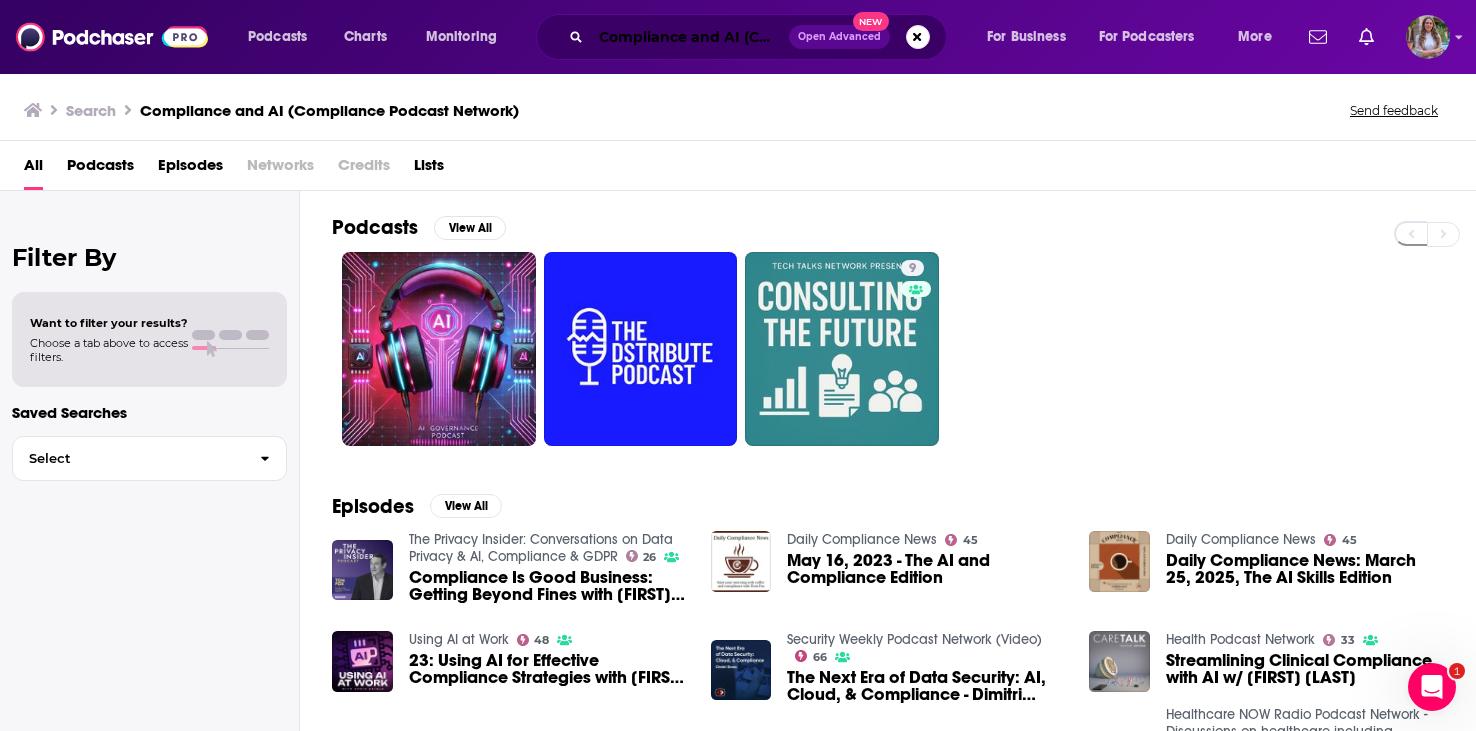 click on "Compliance and AI (Compliance Podcast Network)" at bounding box center [690, 37] 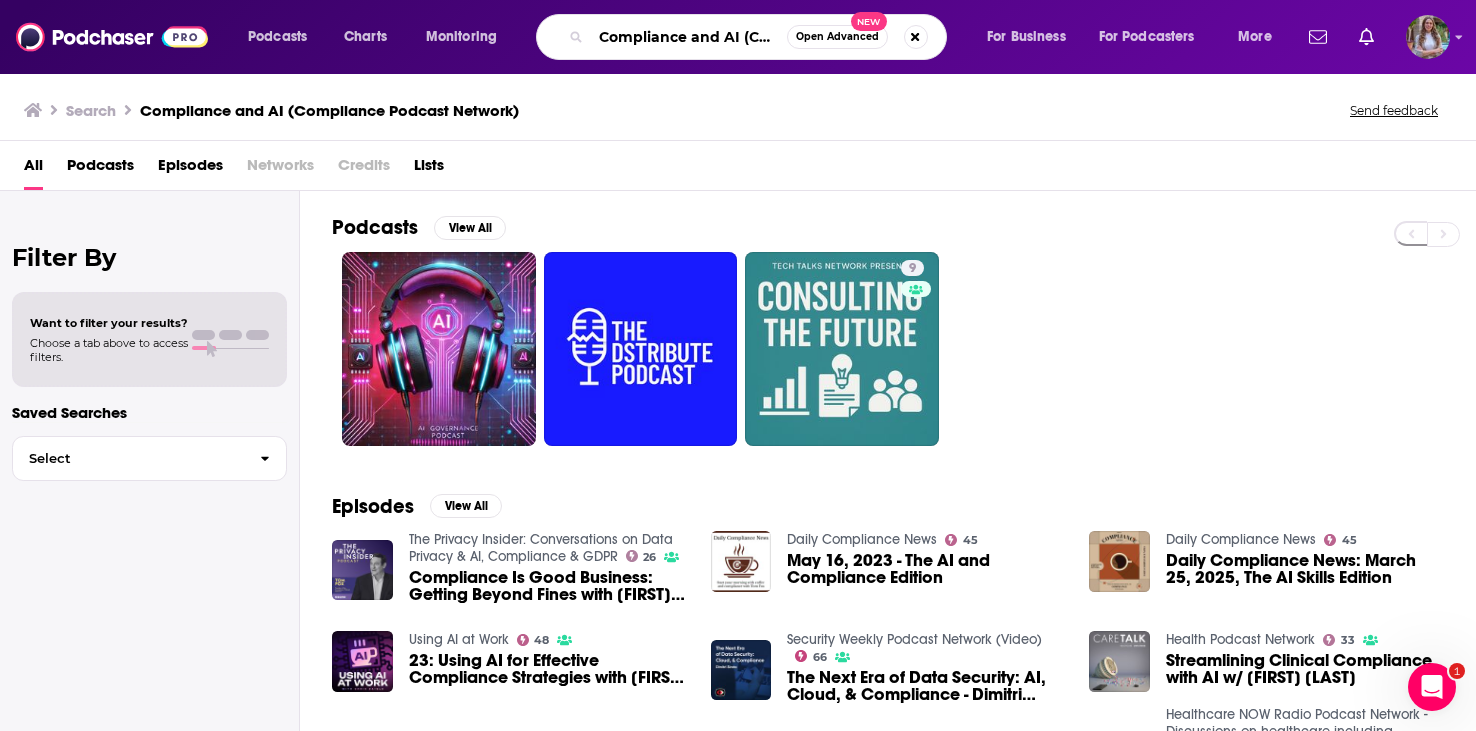 click on "Compliance and AI (Compliance Podcast Network)" at bounding box center (689, 37) 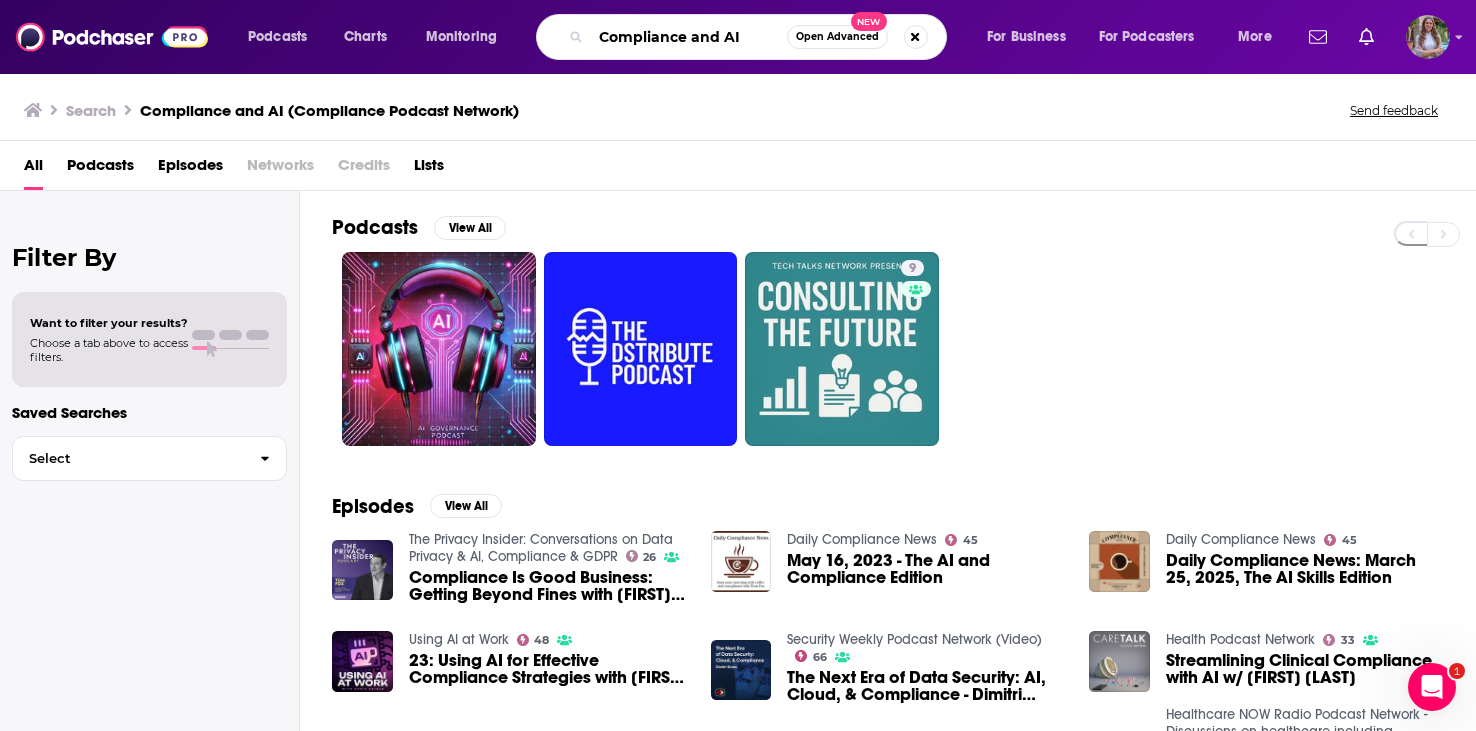 type on "Compliance and AI" 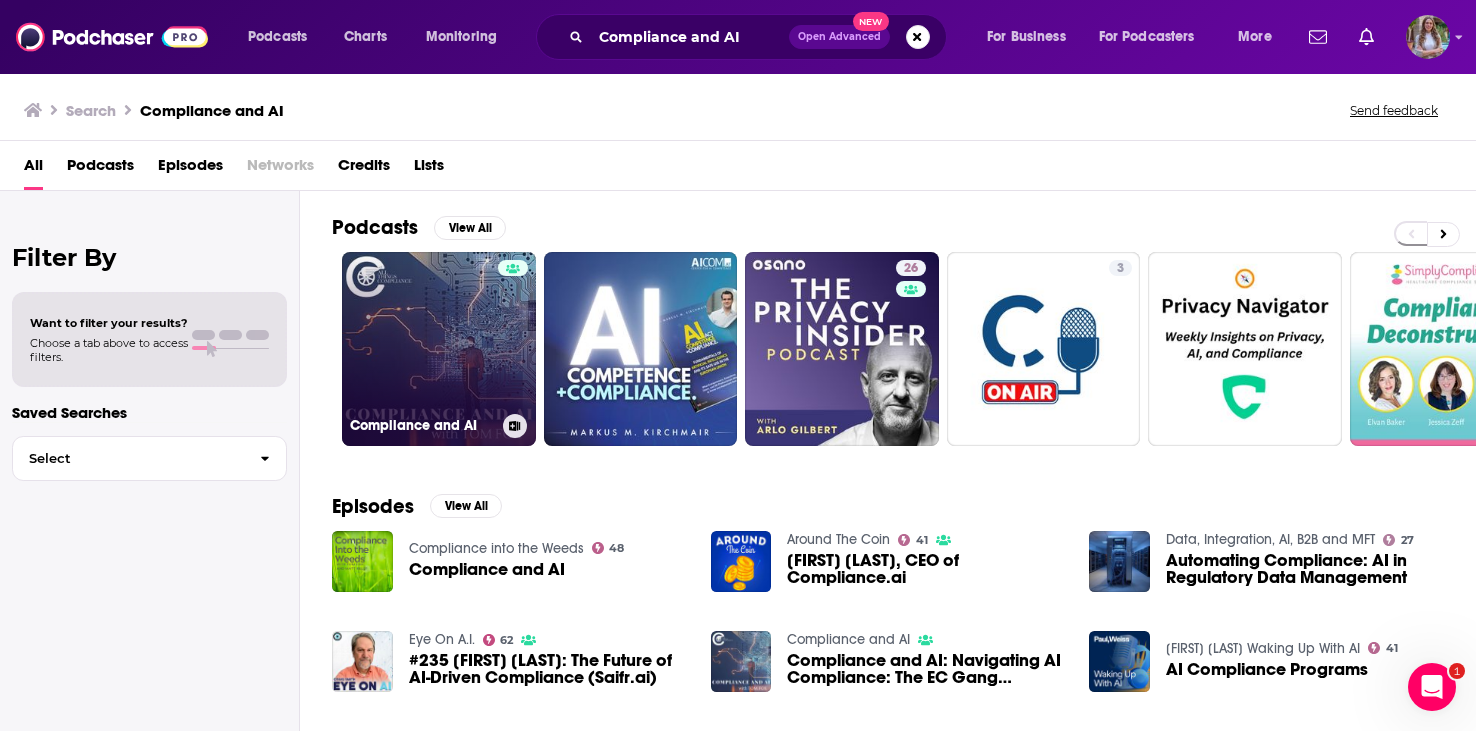 click on "Compliance and AI" at bounding box center [439, 349] 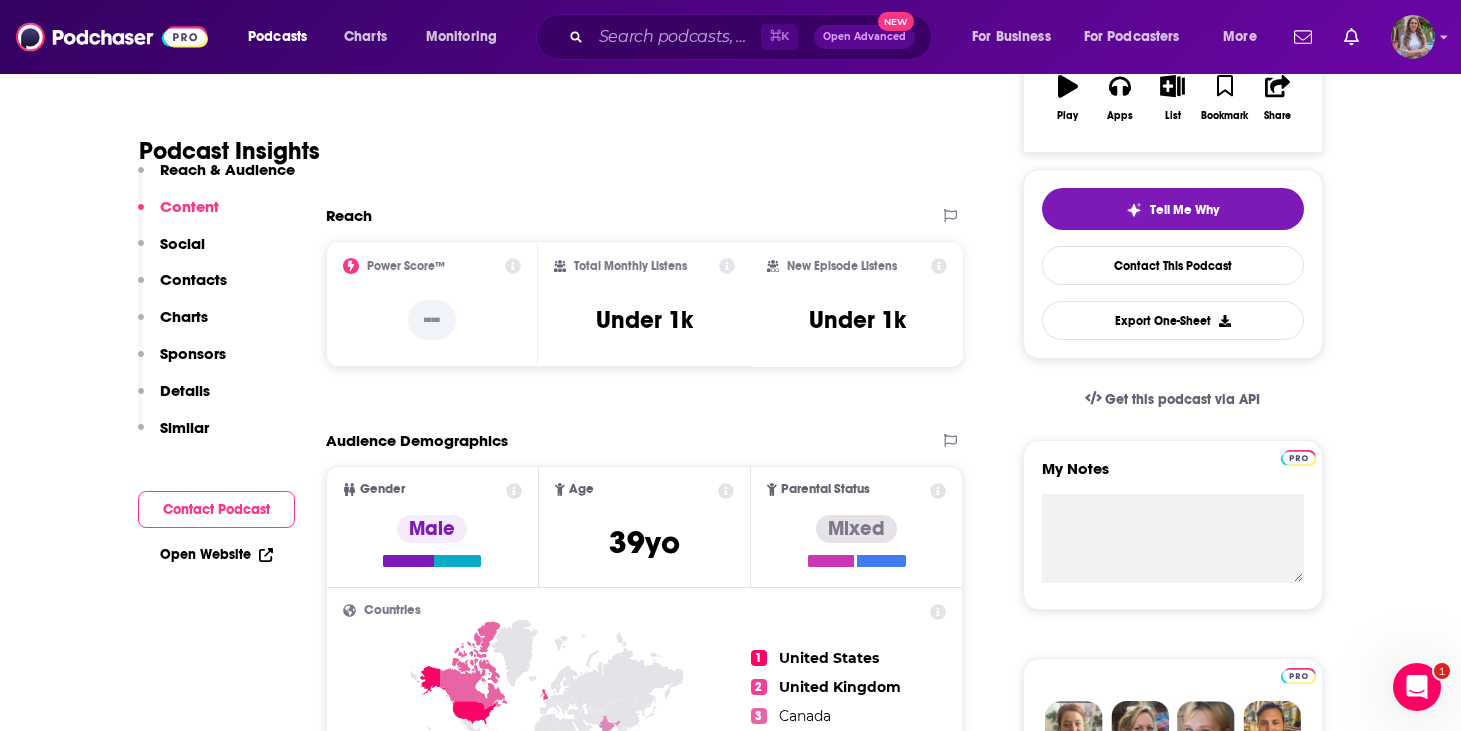 scroll, scrollTop: 0, scrollLeft: 0, axis: both 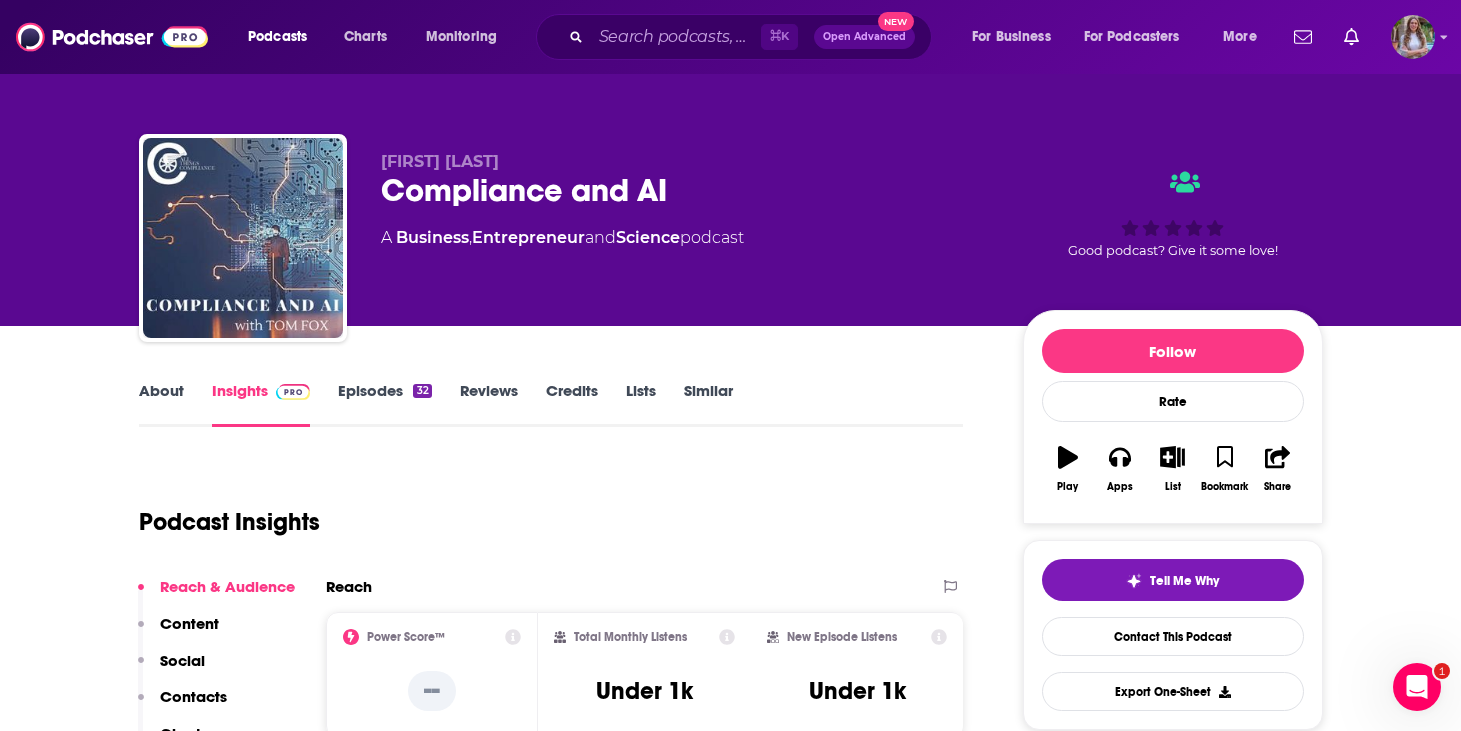 click on "Episodes 32" at bounding box center [384, 404] 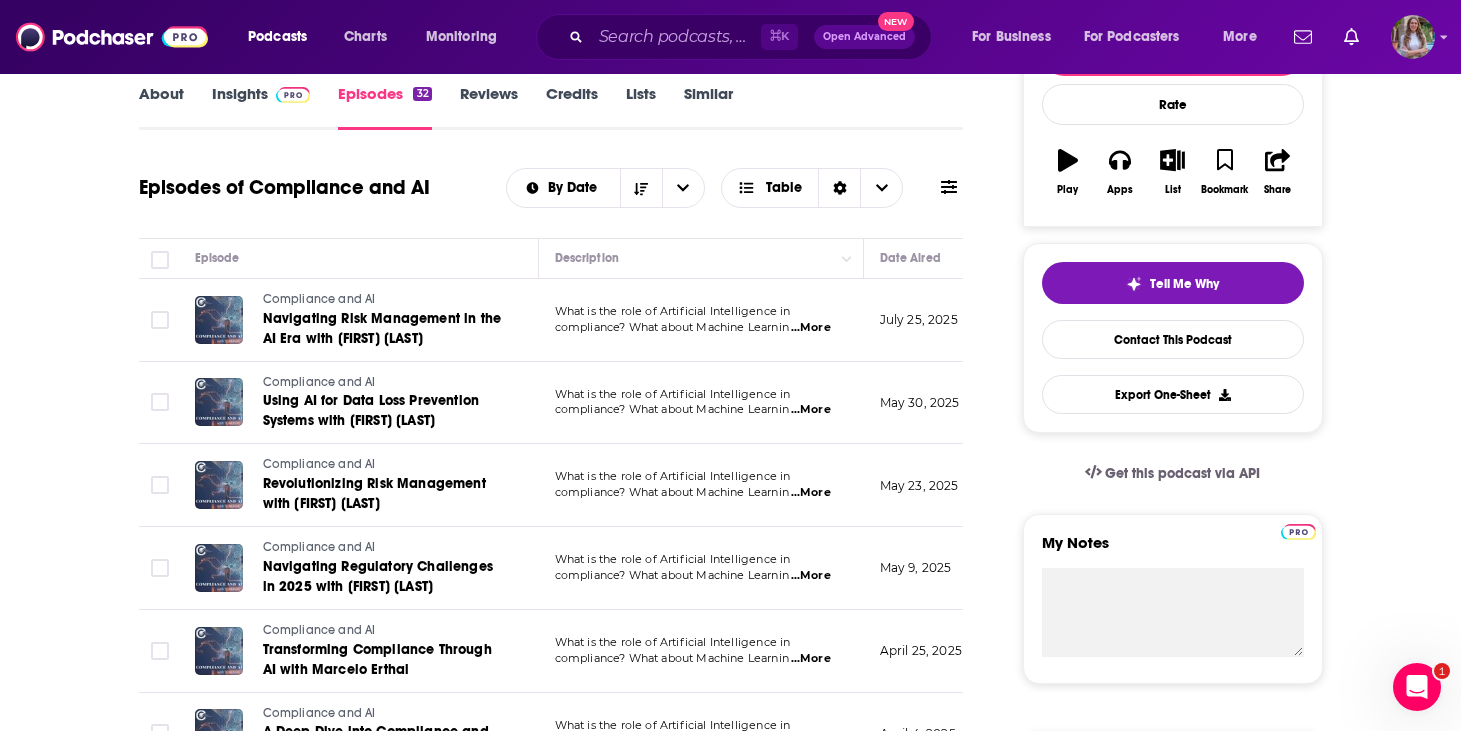 scroll, scrollTop: 310, scrollLeft: 0, axis: vertical 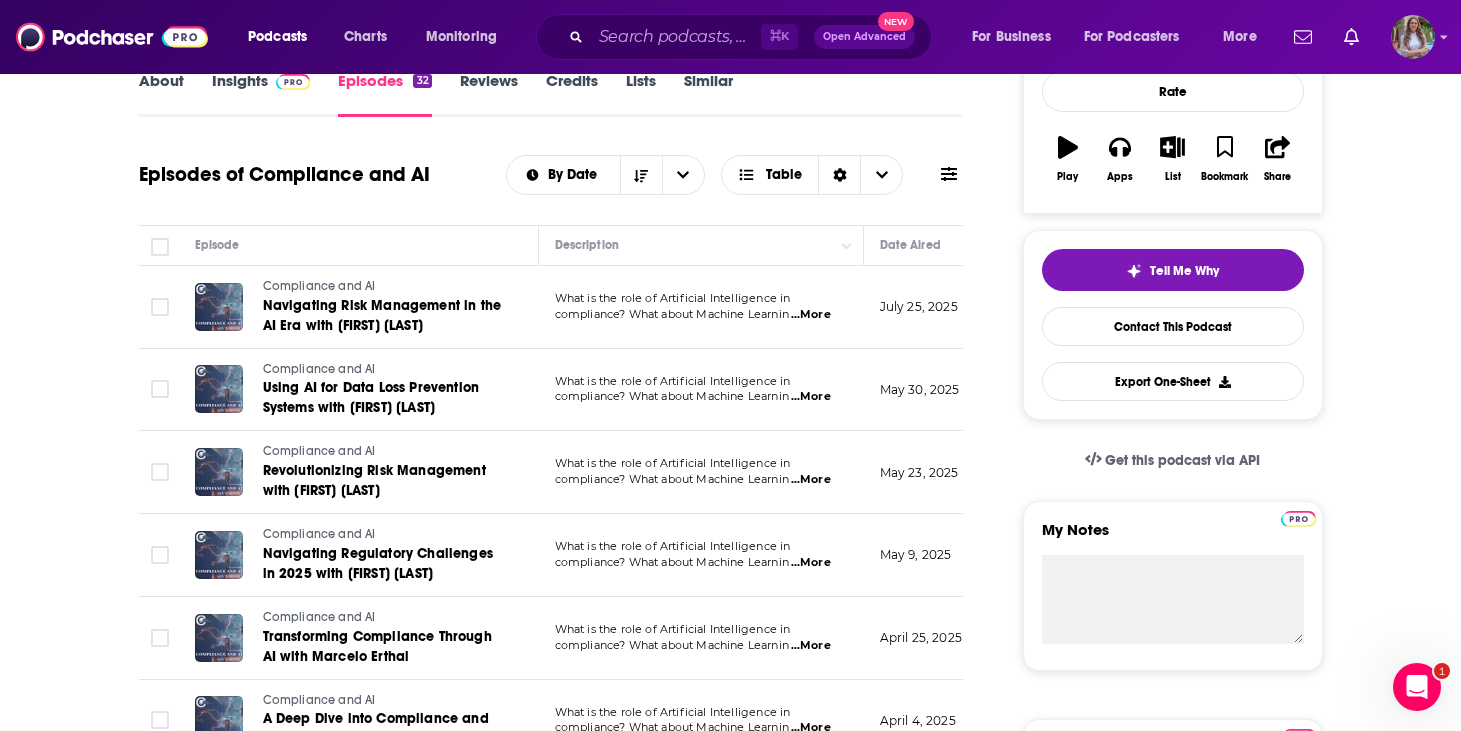 click on "...More" at bounding box center (811, 480) 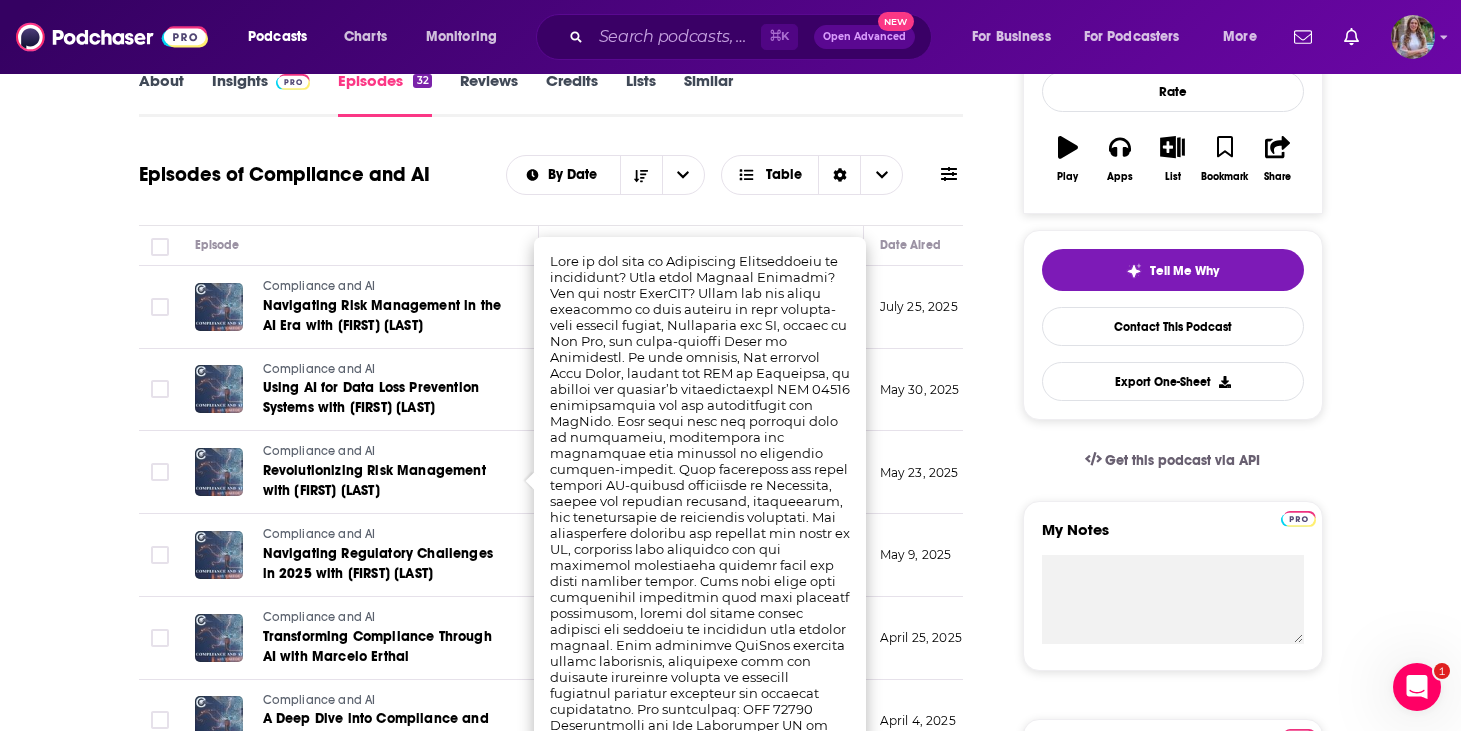 click on "About Insights Episodes 32 Reviews Credits Lists Similar Episodes of Compliance and AI By Date Table Episode Description Date Aired Reach Episode Guests Length Compliance and AI Navigating Risk Management in the AI Era with [FIRST] [LAST] What is the role of Artificial Intelligence in compliance? What about Machine Learnin  ...More [MONTH] [DAY], [YEAR] Under 1k -- 27:16 s Compliance and AI Using AI for Data Loss Prevention Systems with [FIRST] [LAST] What is the role of Artificial Intelligence in compliance? What about Machine Learnin  ...More [MONTH] [DAY], [YEAR] Under 1k -- 23:49 s Compliance and AI Revolutionizing Risk Management with [FIRST] [LAST] What is the role of Artificial Intelligence in compliance? What about Machine Learnin  ...More [MONTH] [DAY], [YEAR] Under 1k -- 32:14 s Compliance and AI Navigating Regulatory Challenges in 2025 with [FIRST] [LAST] What is the role of Artificial Intelligence in compliance? What about Machine Learnin  ...More [MONTH] [DAY], [YEAR] Under 1k -- 23:34 s Compliance and AI  ...More [MONTH] [DAY], [YEAR] Under 1k --" at bounding box center [565, 1380] 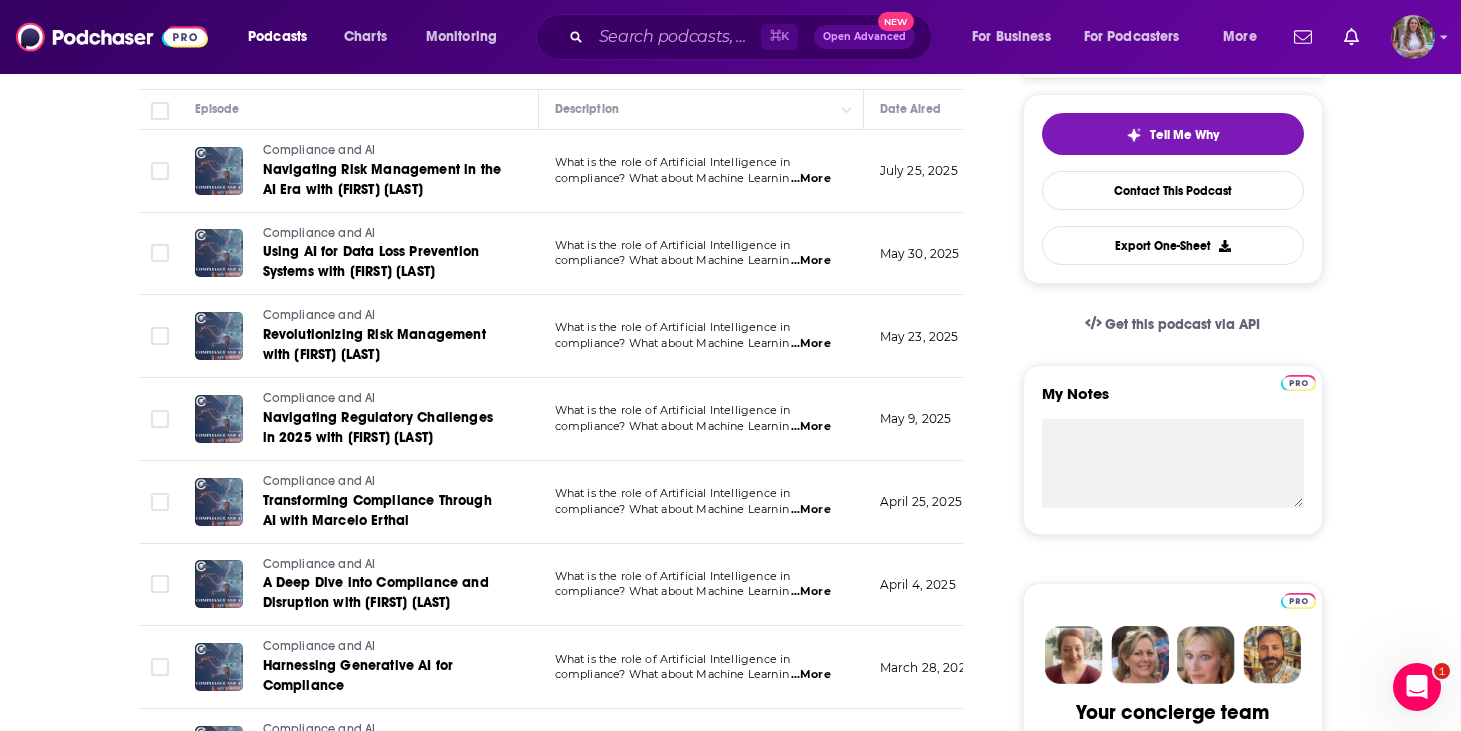 scroll, scrollTop: 456, scrollLeft: 0, axis: vertical 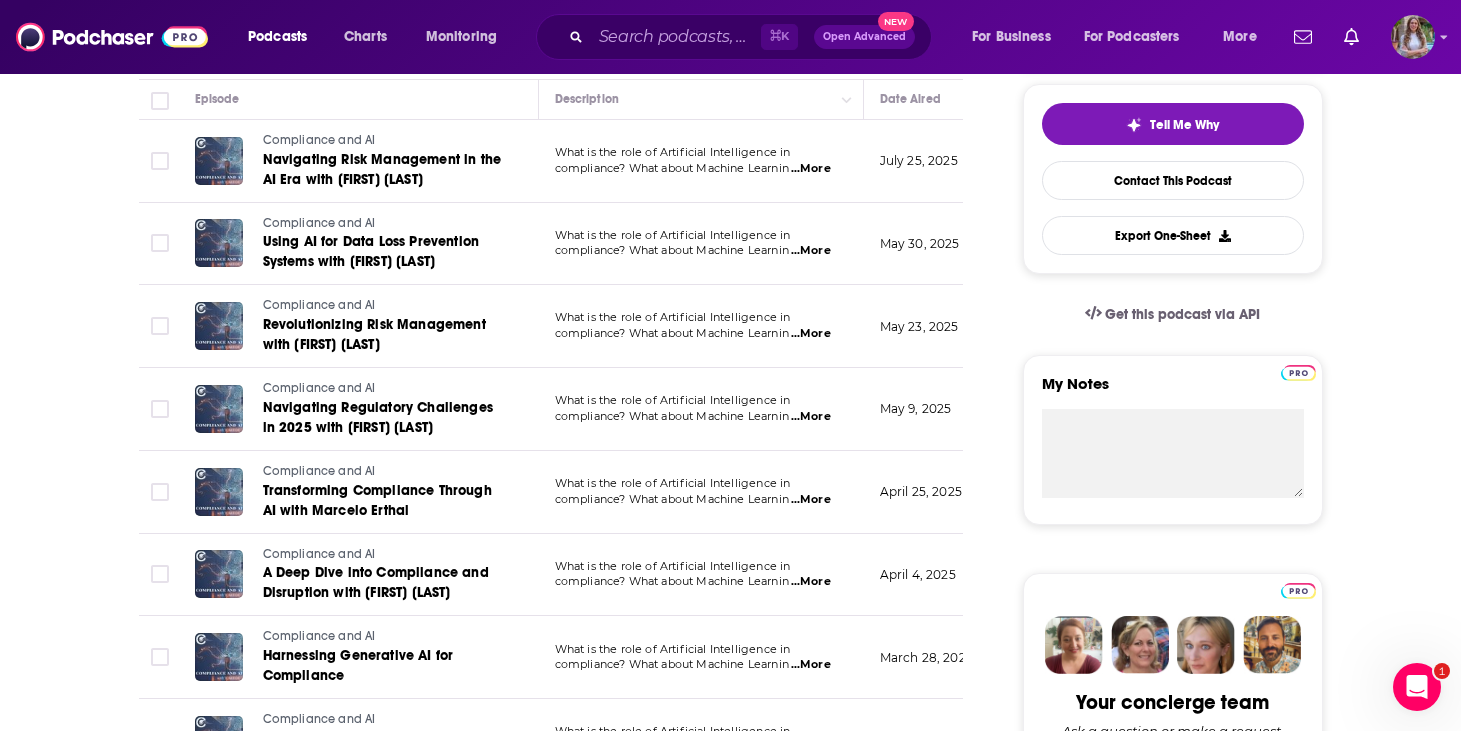 click on "...More" at bounding box center [811, 417] 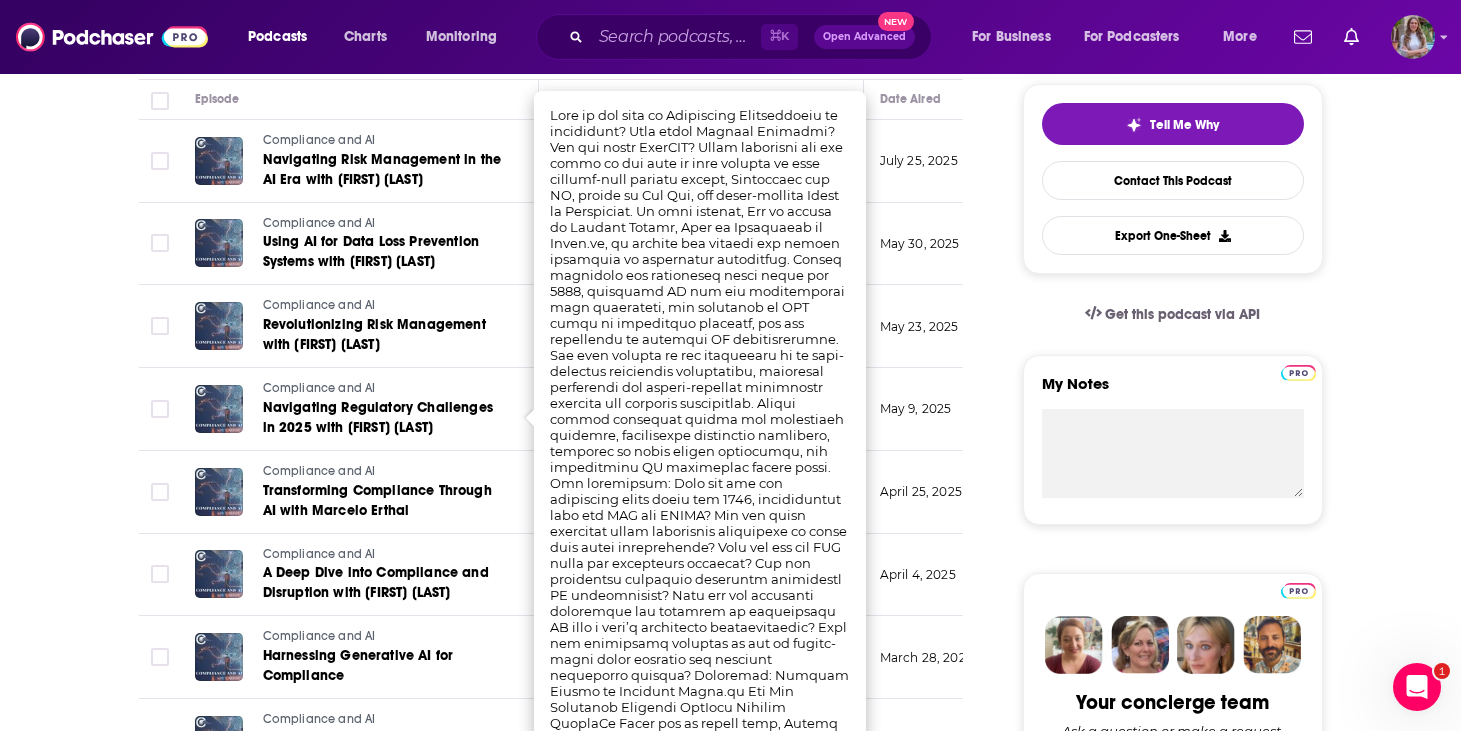 click on "About Insights Episodes 32 Reviews Credits Lists Similar Episodes of Compliance and AI By Date Table Episode Description Date Aired Reach Episode Guests Length Compliance and AI Navigating Risk Management in the AI Era with [FIRST] [LAST] What is the role of Artificial Intelligence in compliance? What about Machine Learnin  ...More [MONTH] [DAY], [YEAR] Under 1k -- 27:16 s Compliance and AI Using AI for Data Loss Prevention Systems with [FIRST] [LAST] What is the role of Artificial Intelligence in compliance? What about Machine Learnin  ...More [MONTH] [DAY], [YEAR] Under 1k -- 23:49 s Compliance and AI Revolutionizing Risk Management with [FIRST] [LAST] What is the role of Artificial Intelligence in compliance? What about Machine Learnin  ...More [MONTH] [DAY], [YEAR] Under 1k -- 32:14 s Compliance and AI Navigating Regulatory Challenges in 2025 with [FIRST] [LAST] What is the role of Artificial Intelligence in compliance? What about Machine Learnin  ...More [MONTH] [DAY], [YEAR] Under 1k -- 23:34 s Compliance and AI  ...More [MONTH] [DAY], [YEAR] Under 1k --" at bounding box center [565, 1234] 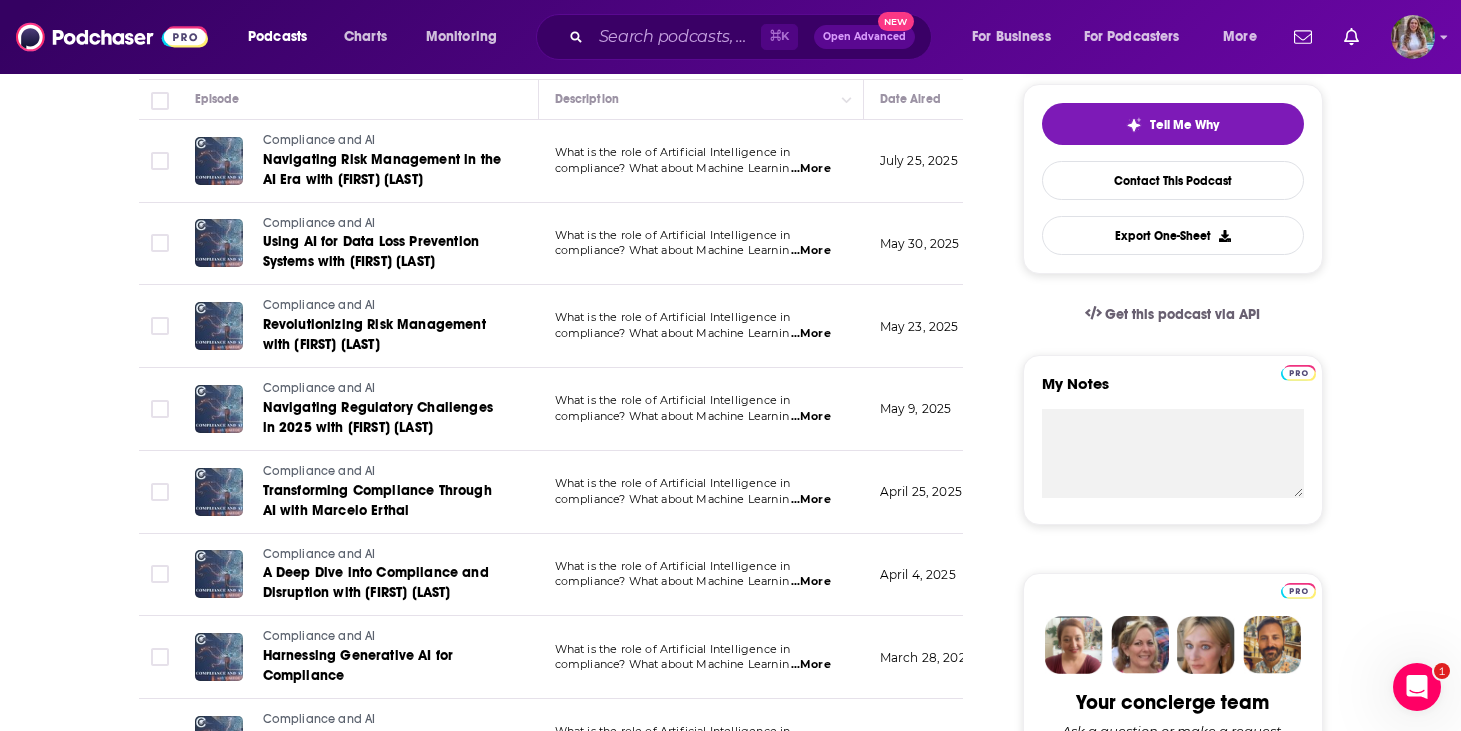 scroll, scrollTop: 680, scrollLeft: 0, axis: vertical 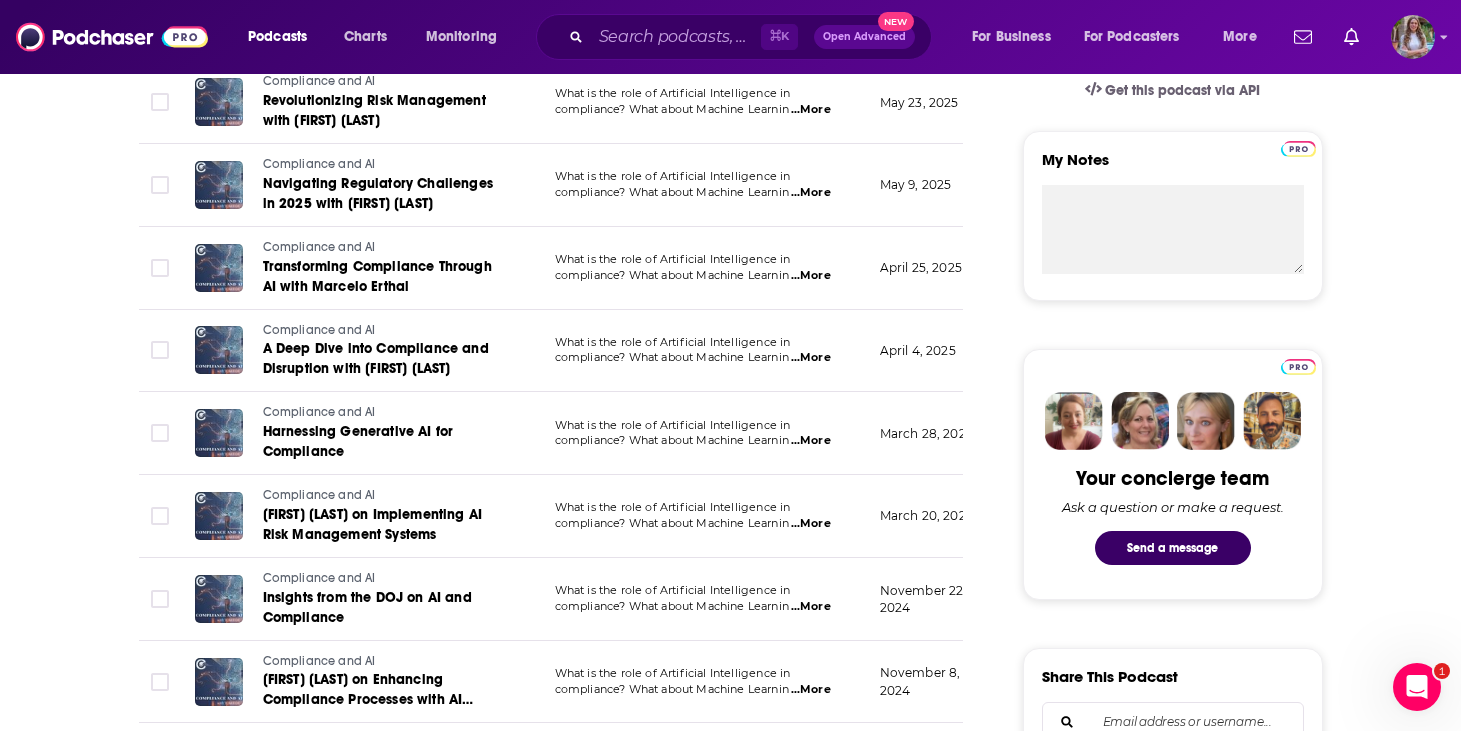click on "...More" at bounding box center [811, 441] 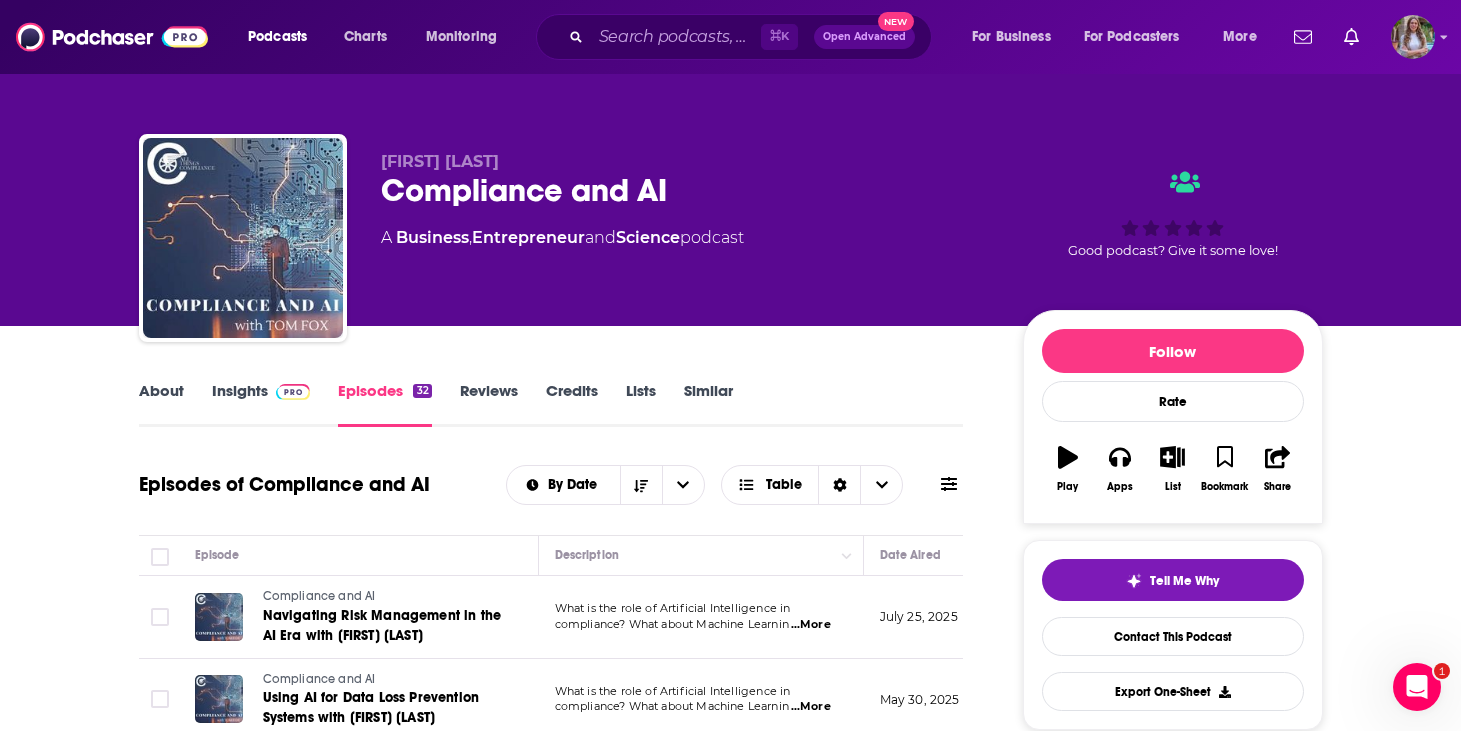 click on "About" at bounding box center [161, 404] 